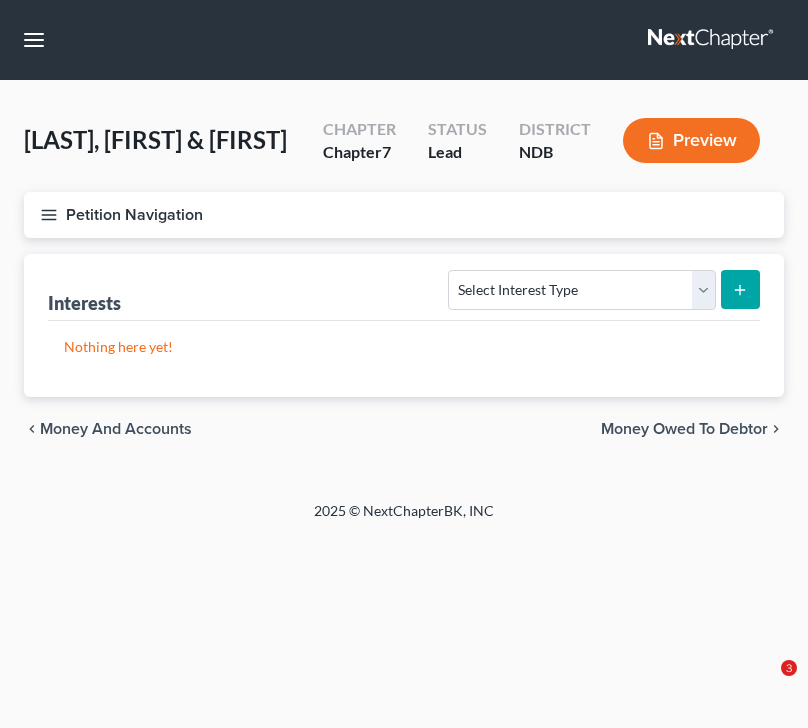 scroll, scrollTop: 0, scrollLeft: 0, axis: both 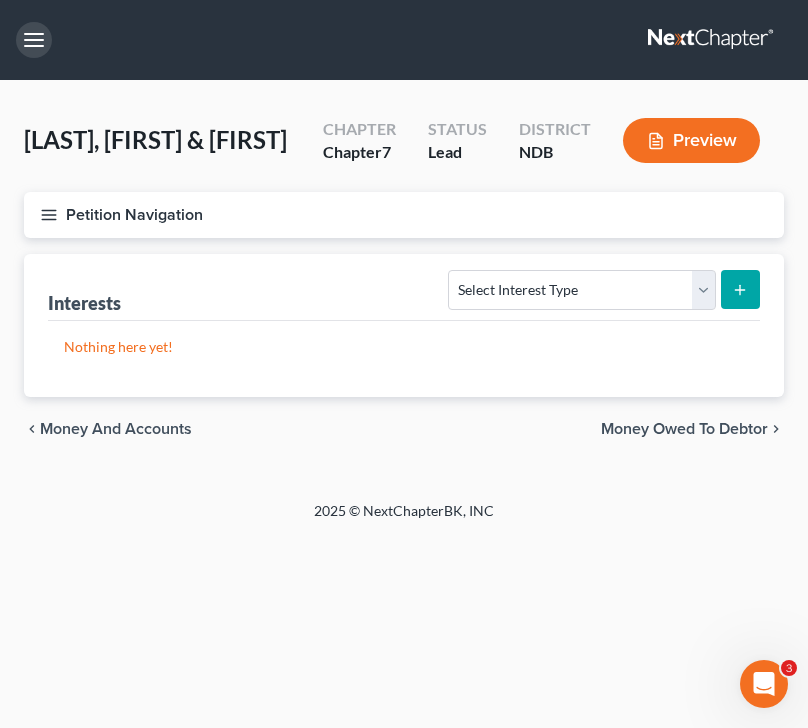 click at bounding box center (34, 40) 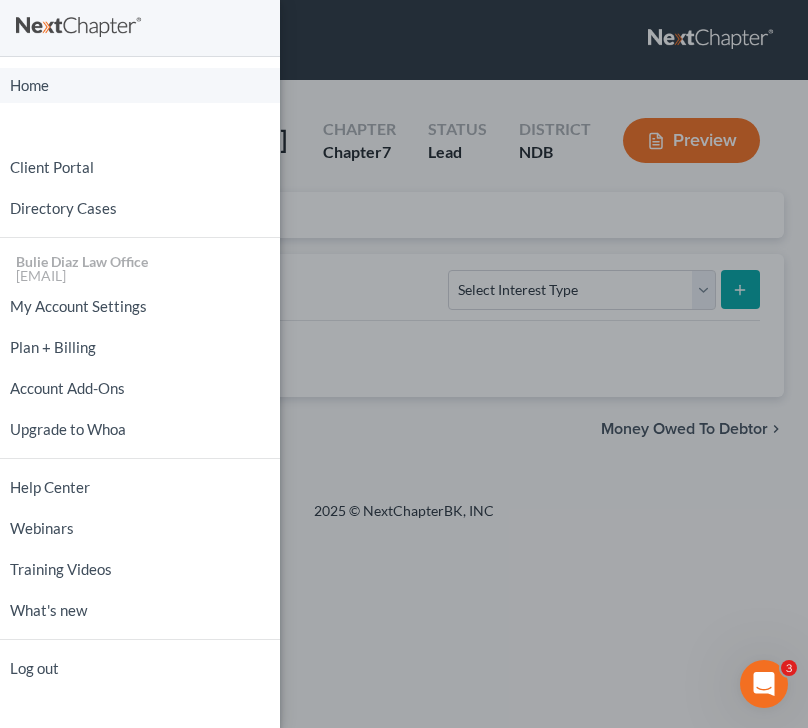 click on "Home" at bounding box center [140, 85] 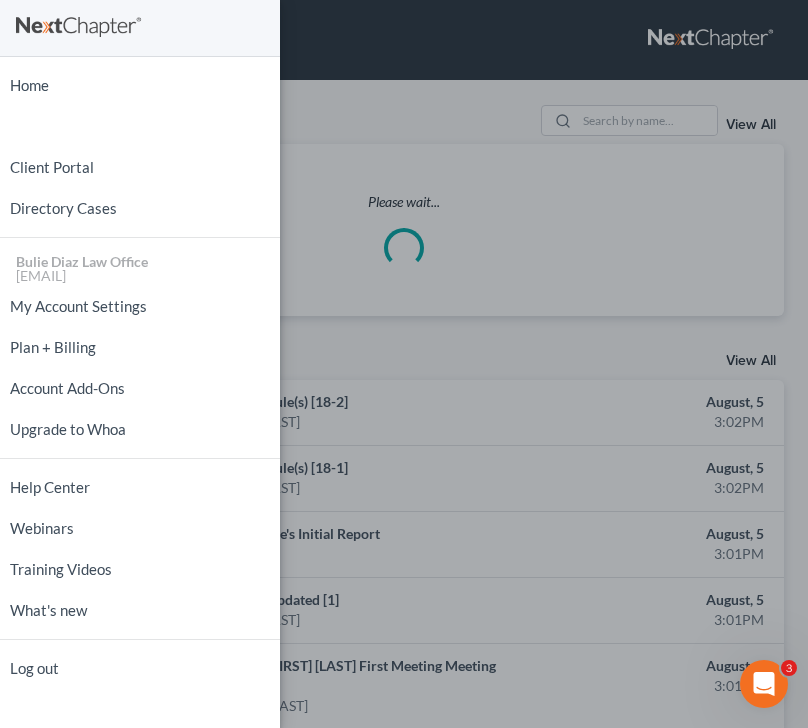 click on "Home New Case Client Portal Directory Cases Bulie Diaz Law Office [EMAIL] My Account Settings Plan + Billing Account Add-Ons Upgrade to Whoa Help Center Webinars Training Videos What's new Log out" at bounding box center (404, 364) 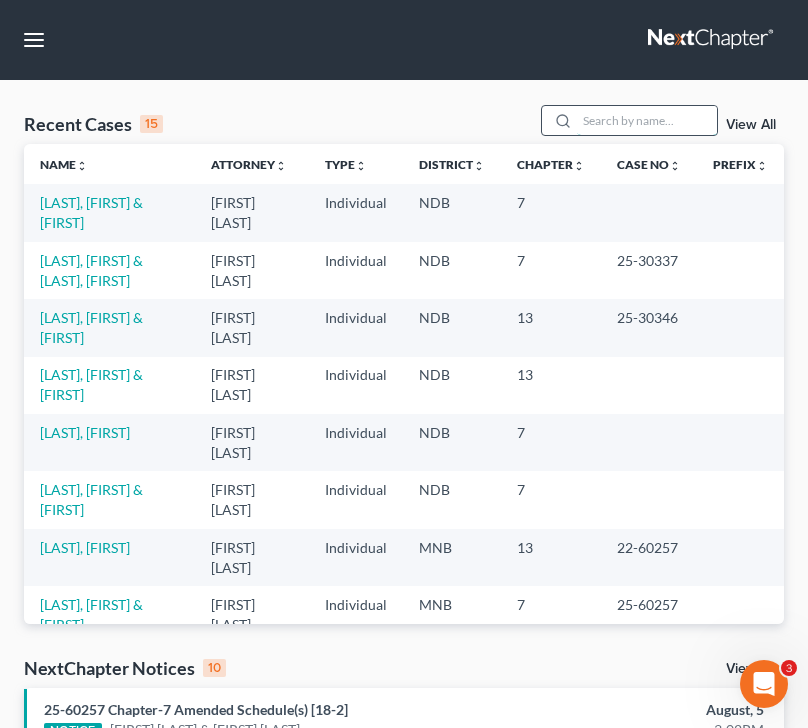 click at bounding box center (647, 120) 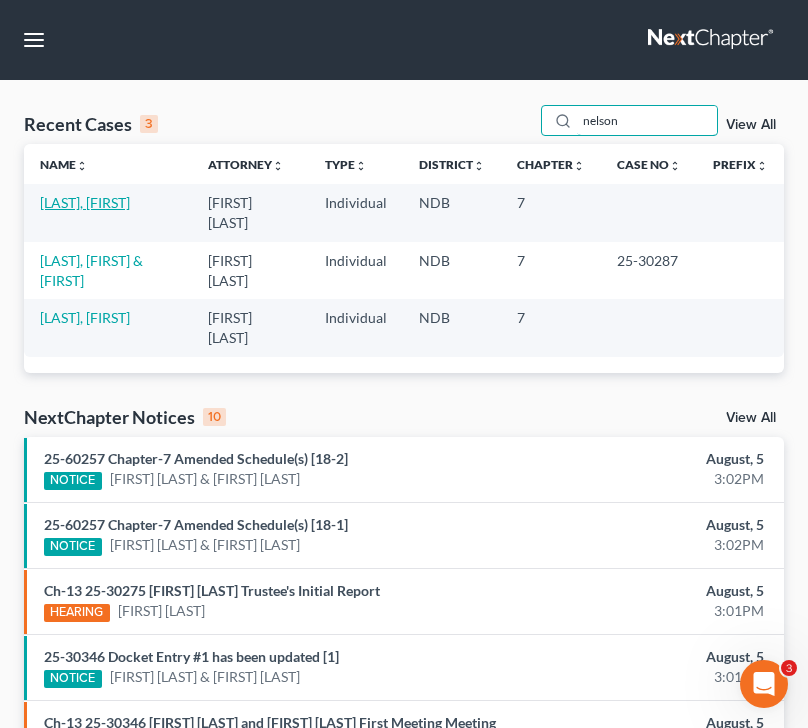 type on "nelson" 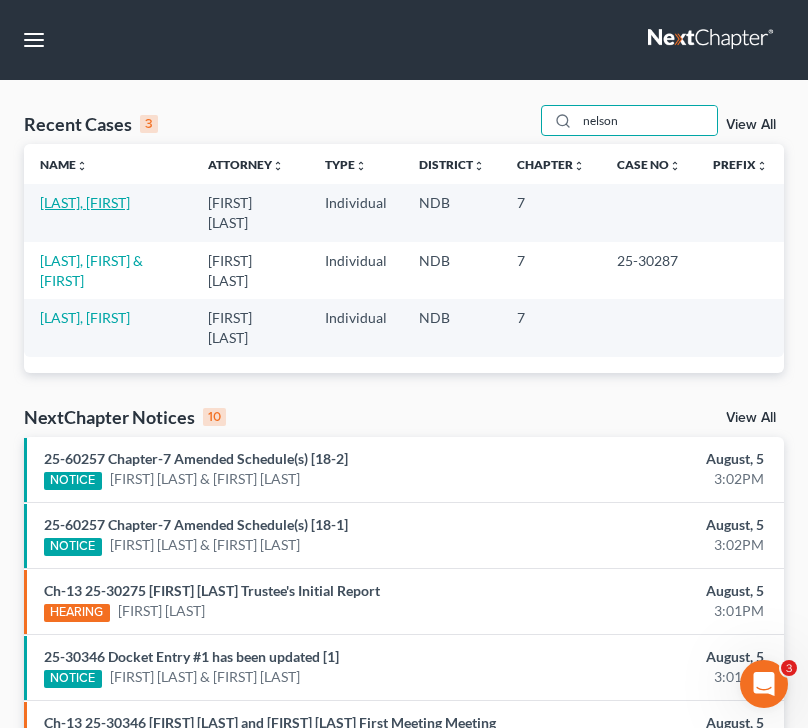 click on "[LAST], [FIRST]" at bounding box center (85, 202) 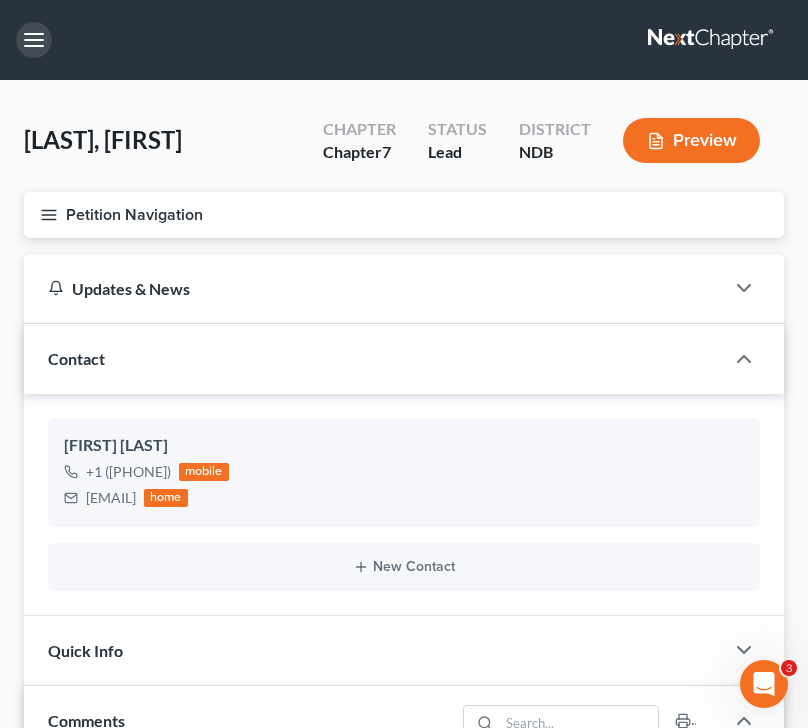 click at bounding box center (34, 40) 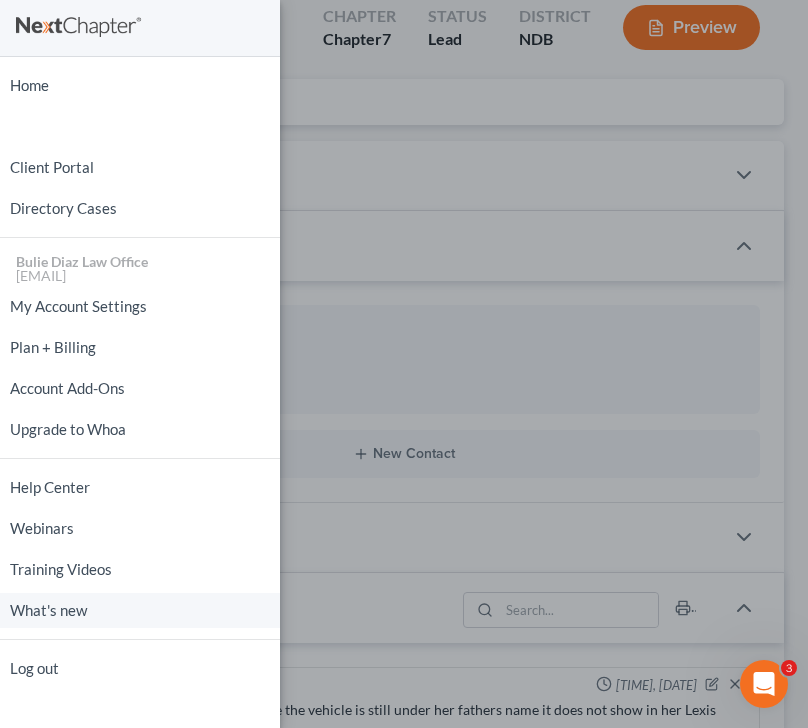 scroll, scrollTop: 158, scrollLeft: 0, axis: vertical 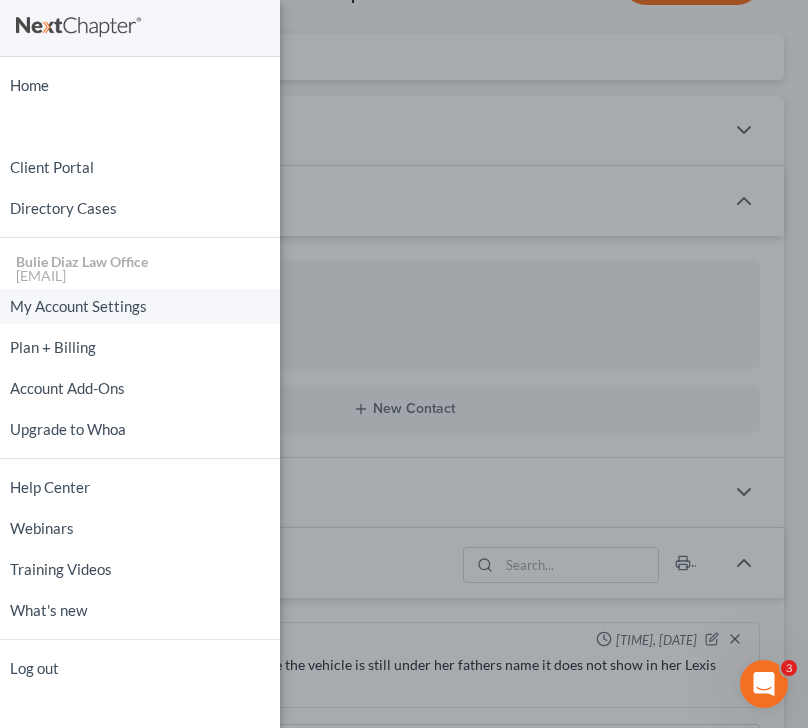 click on "My Account Settings" at bounding box center [140, 306] 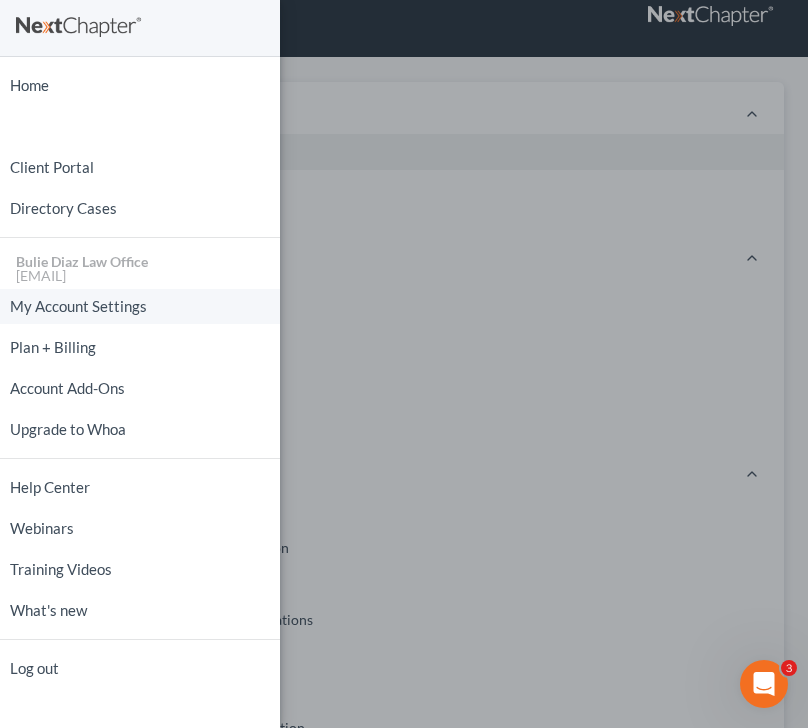 scroll, scrollTop: 0, scrollLeft: 0, axis: both 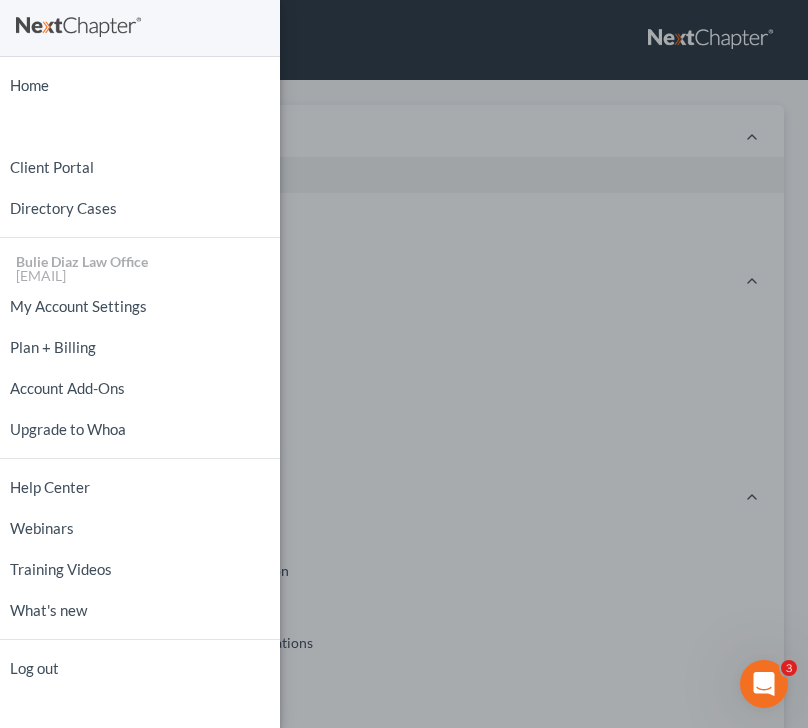 click on "Home New Case Client Portal Directory Cases Bulie Diaz Law Office [EMAIL] My Account Settings Plan + Billing Account Add-Ons Upgrade to Whoa Help Center Webinars Training Videos What's new Log out" at bounding box center (404, 364) 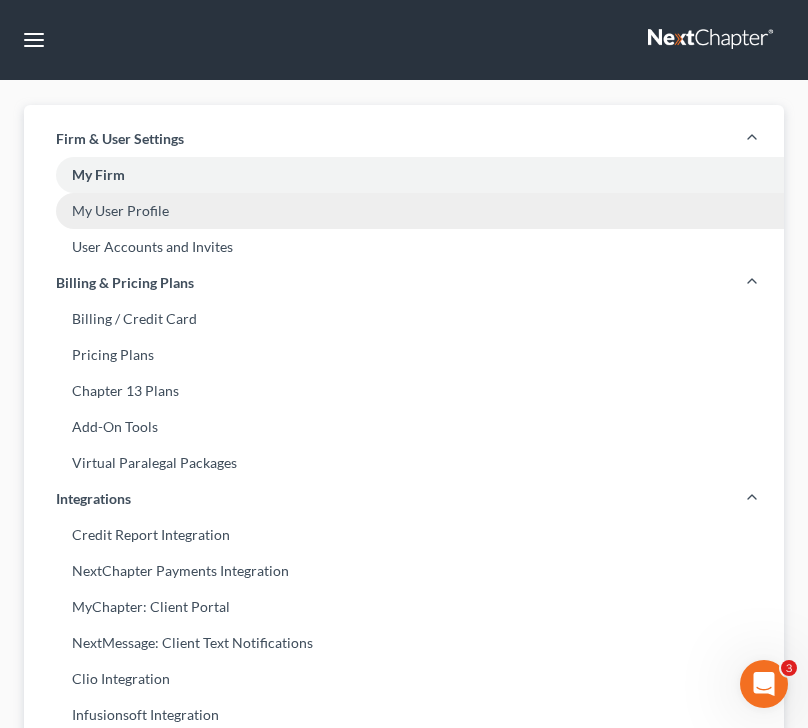 click on "My User Profile" at bounding box center [404, 211] 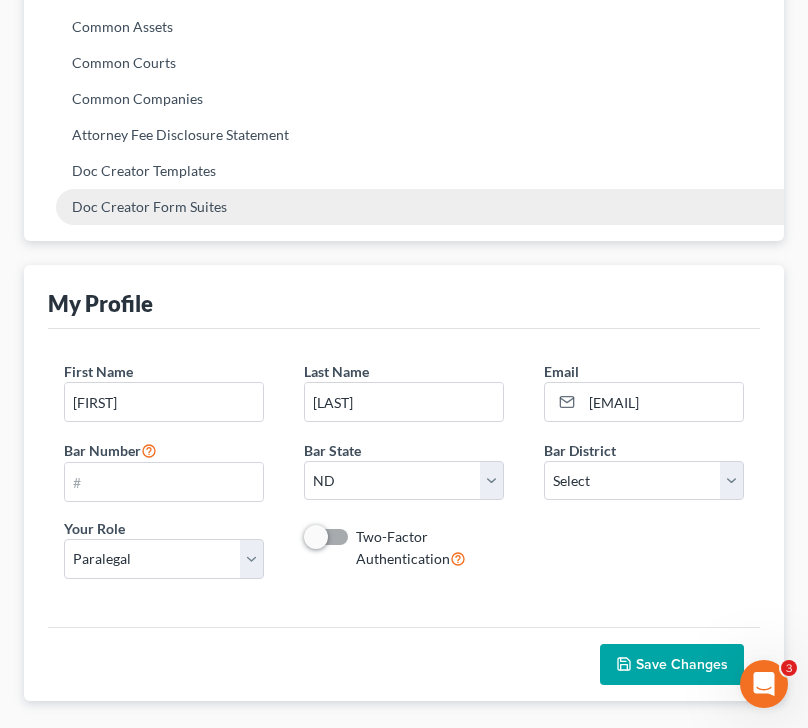 scroll, scrollTop: 1199, scrollLeft: 0, axis: vertical 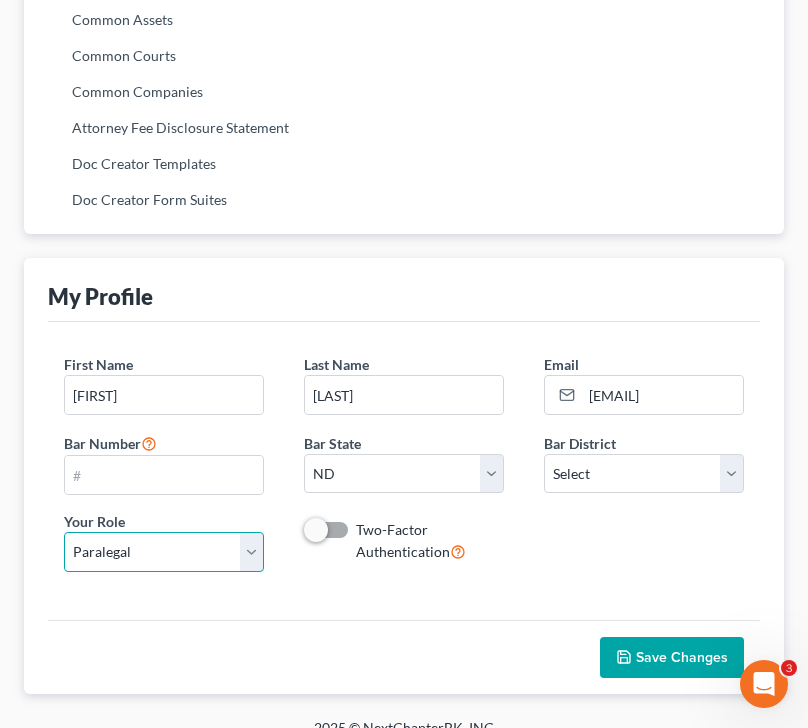 click on "Select Attorney Paralegal Assistant" at bounding box center (164, 552) 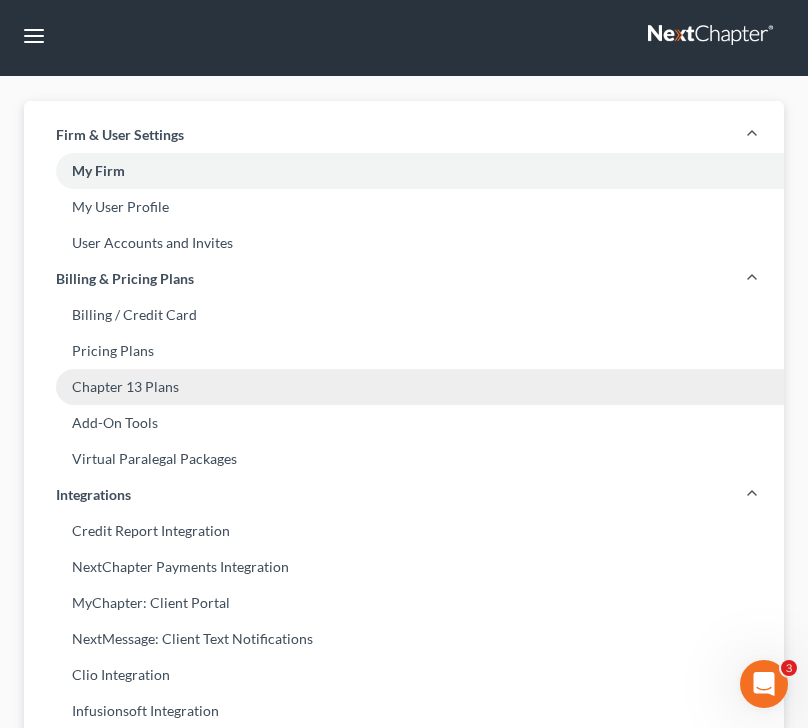 scroll, scrollTop: 0, scrollLeft: 0, axis: both 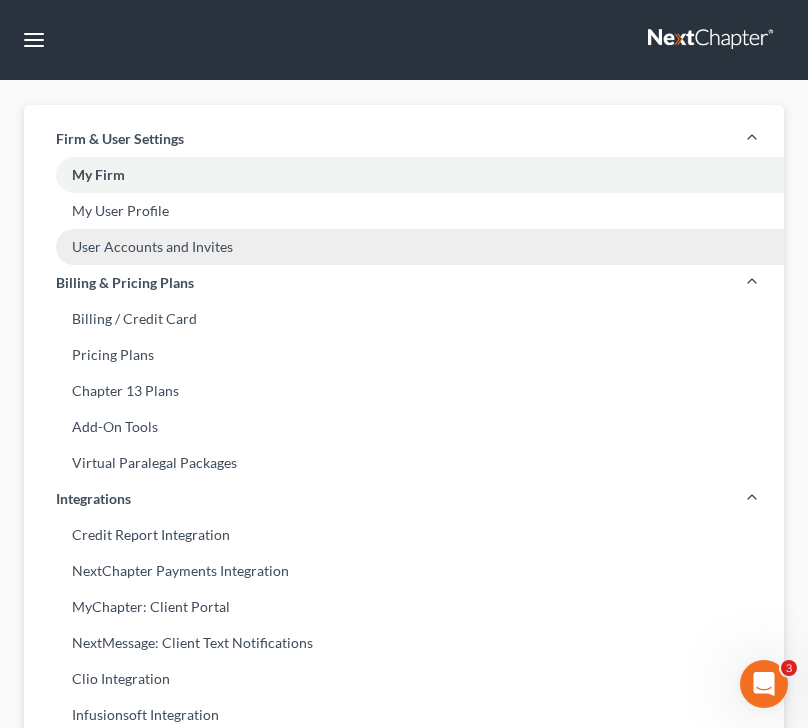 click on "User Accounts and Invites" at bounding box center [404, 247] 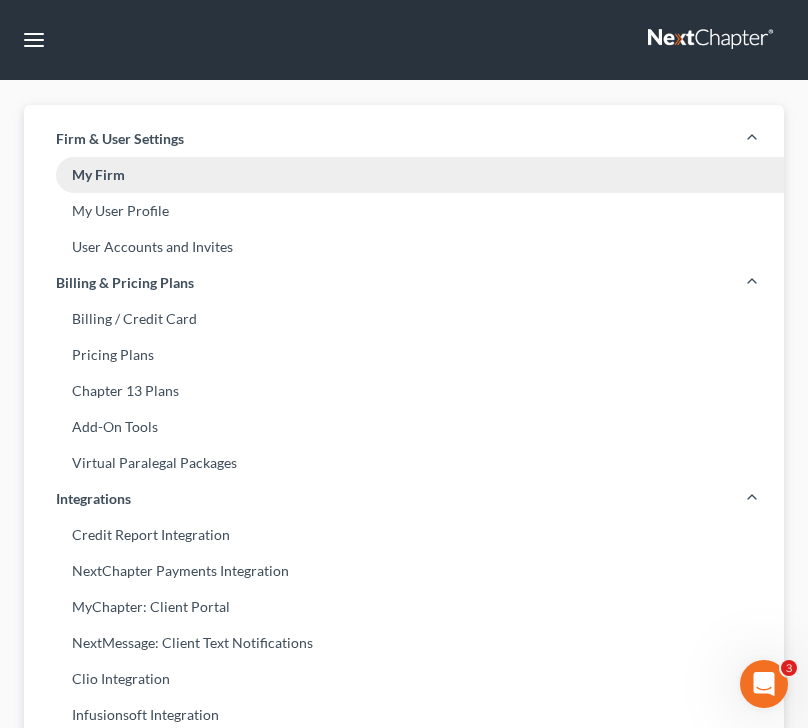 click on "My Firm" at bounding box center [404, 175] 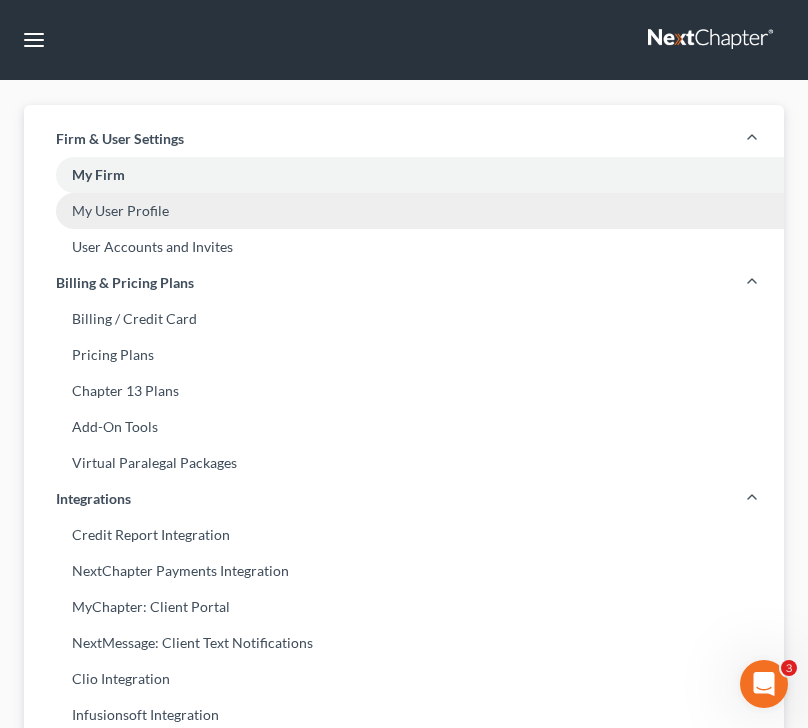 select on "60" 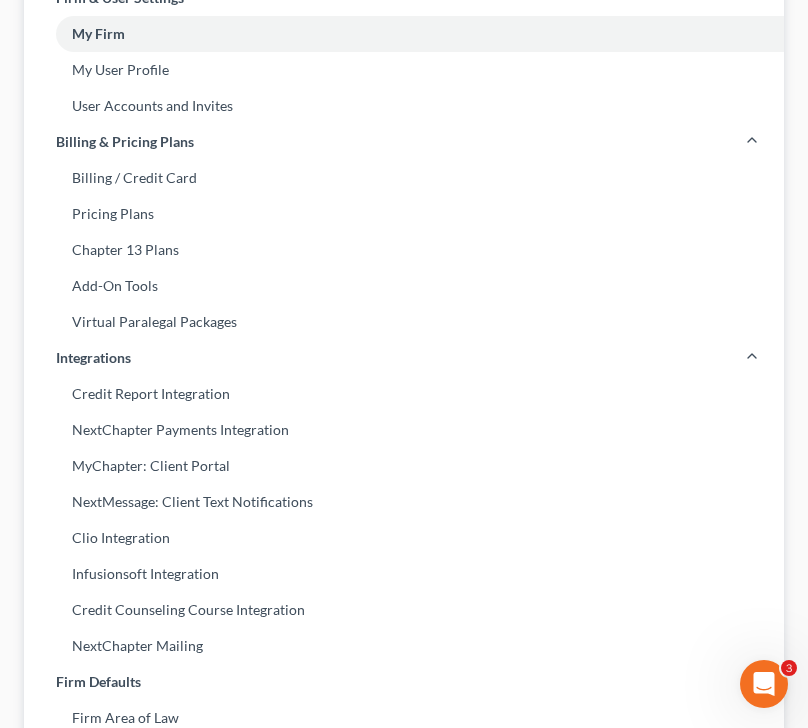 scroll, scrollTop: 137, scrollLeft: 0, axis: vertical 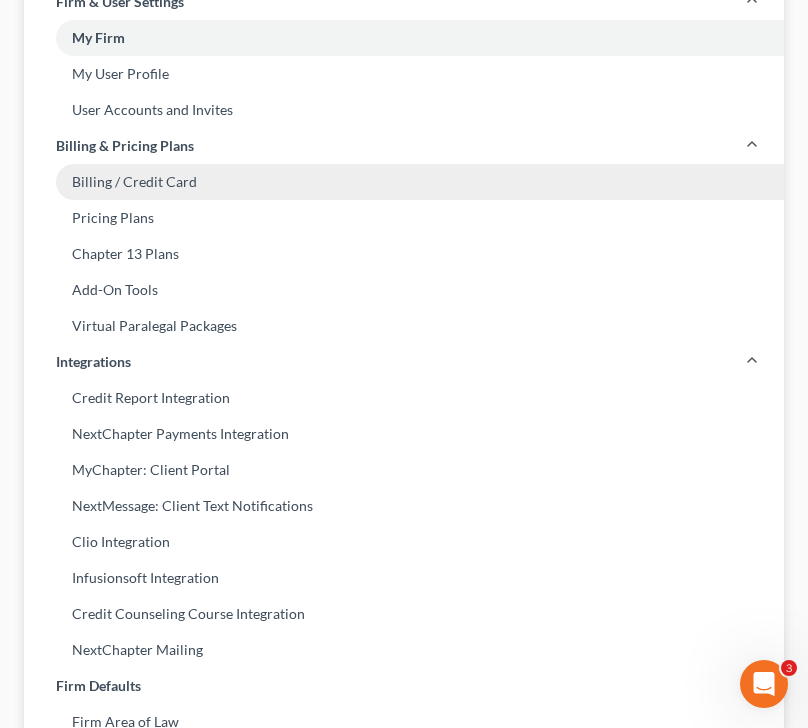 click on "Billing / Credit Card" at bounding box center (404, 182) 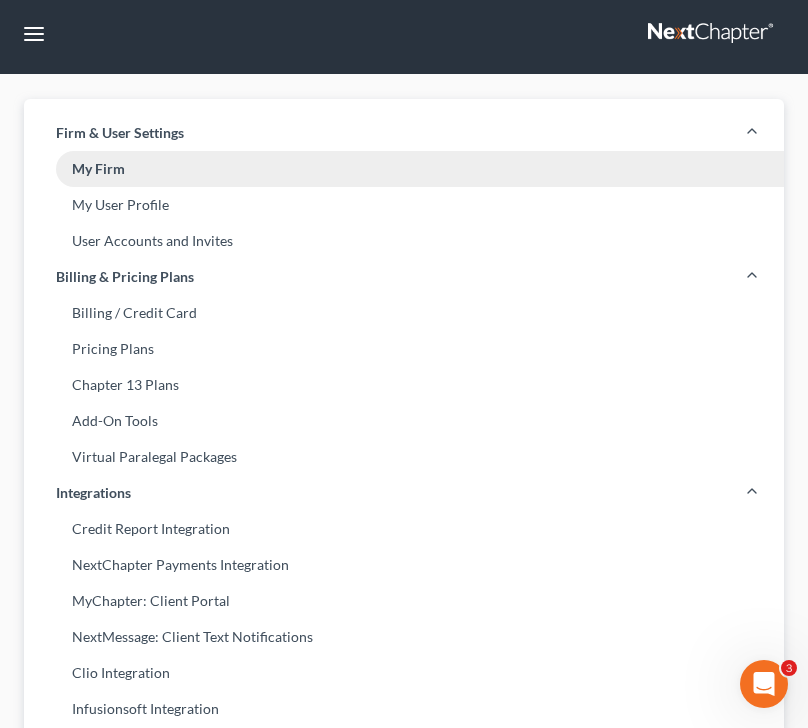 scroll, scrollTop: 0, scrollLeft: 0, axis: both 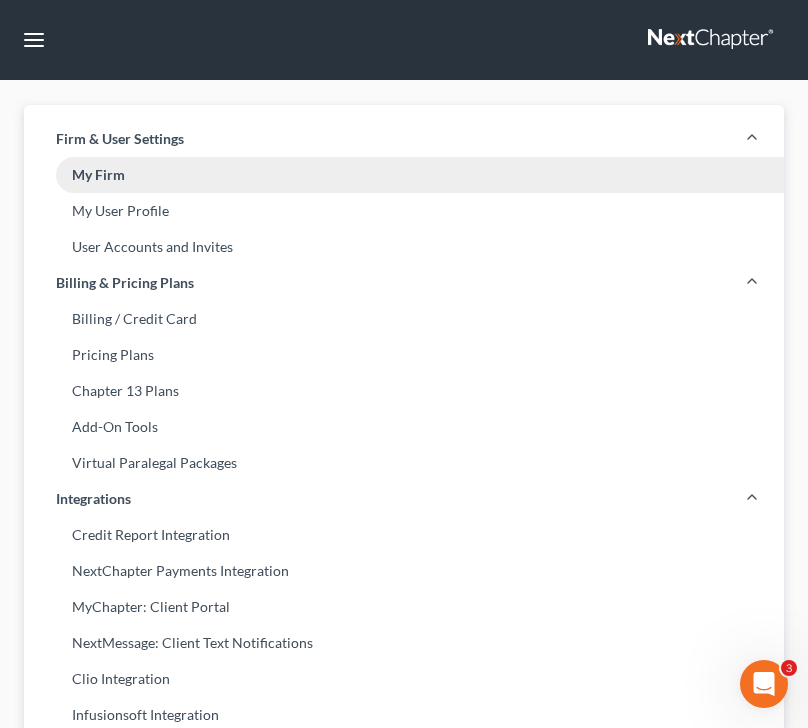 select on "29" 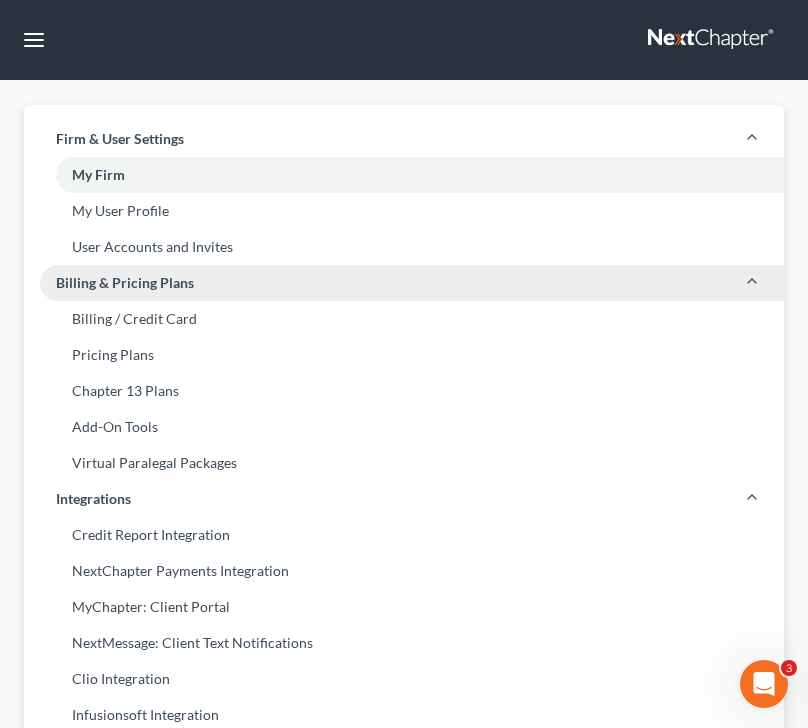 click at bounding box center [752, 283] 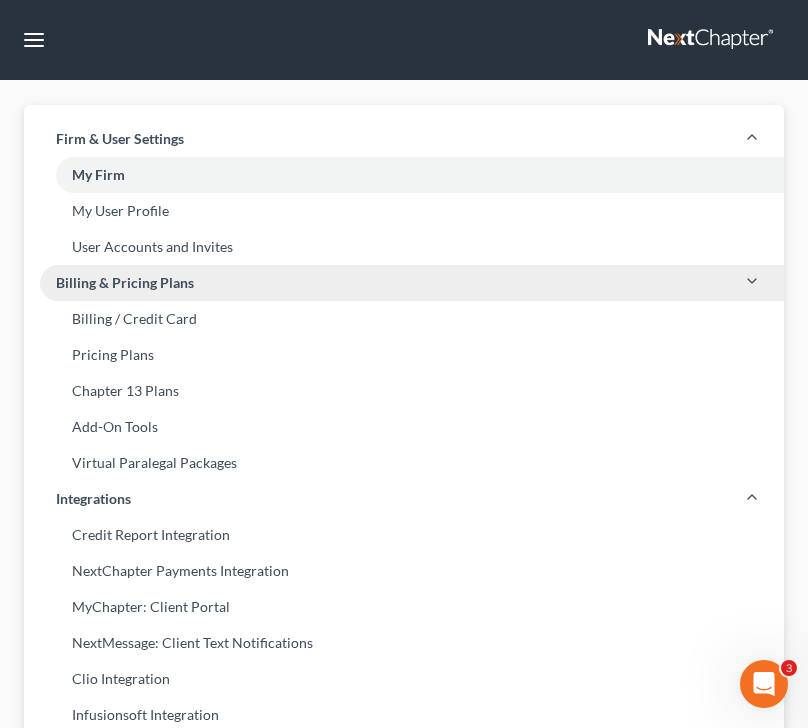 click 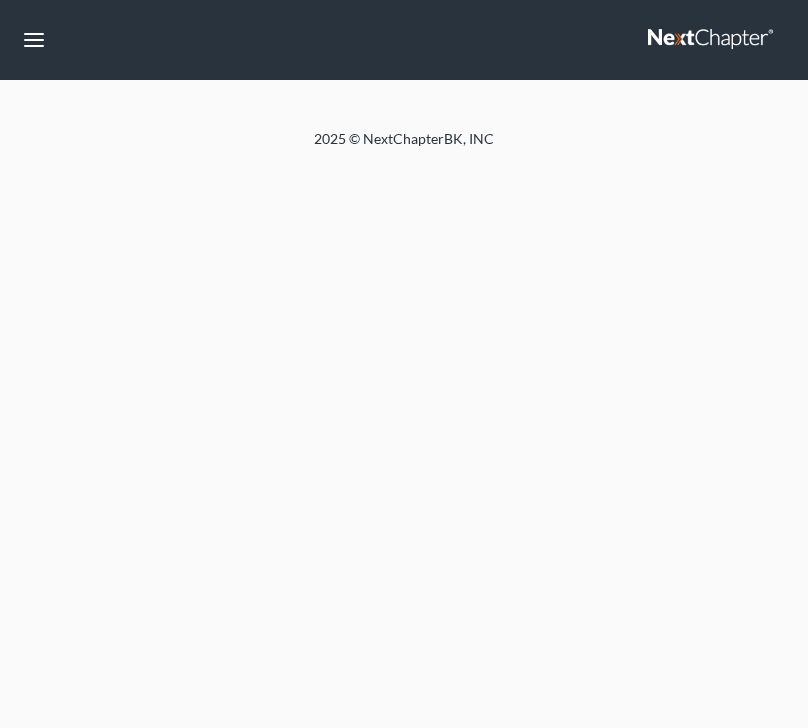 scroll, scrollTop: 0, scrollLeft: 0, axis: both 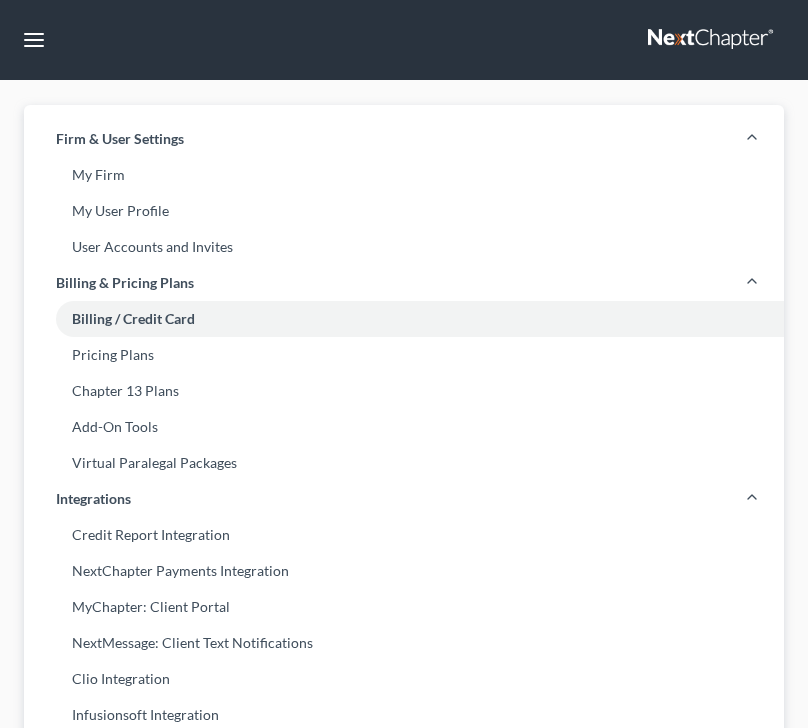 select on "29" 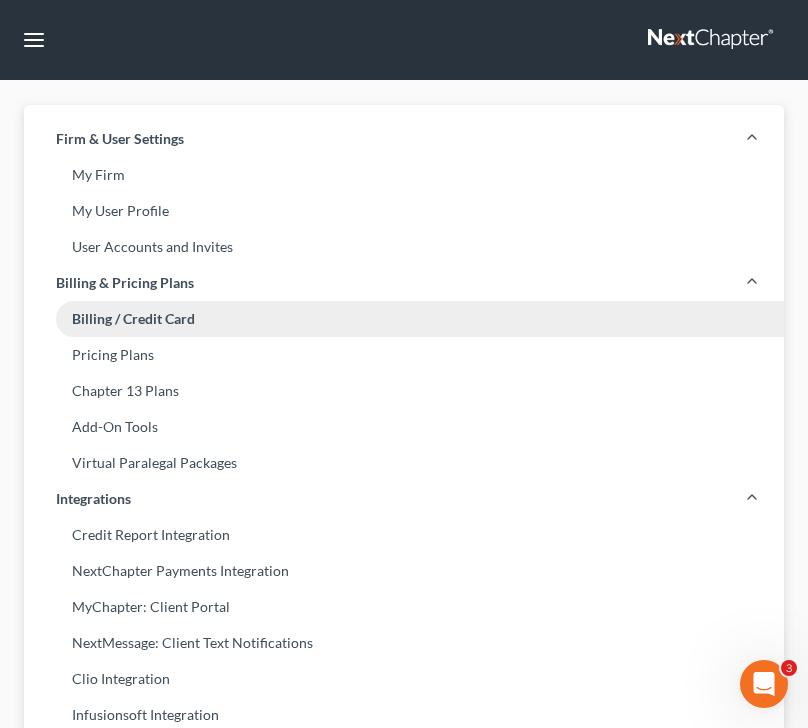 scroll, scrollTop: 0, scrollLeft: 0, axis: both 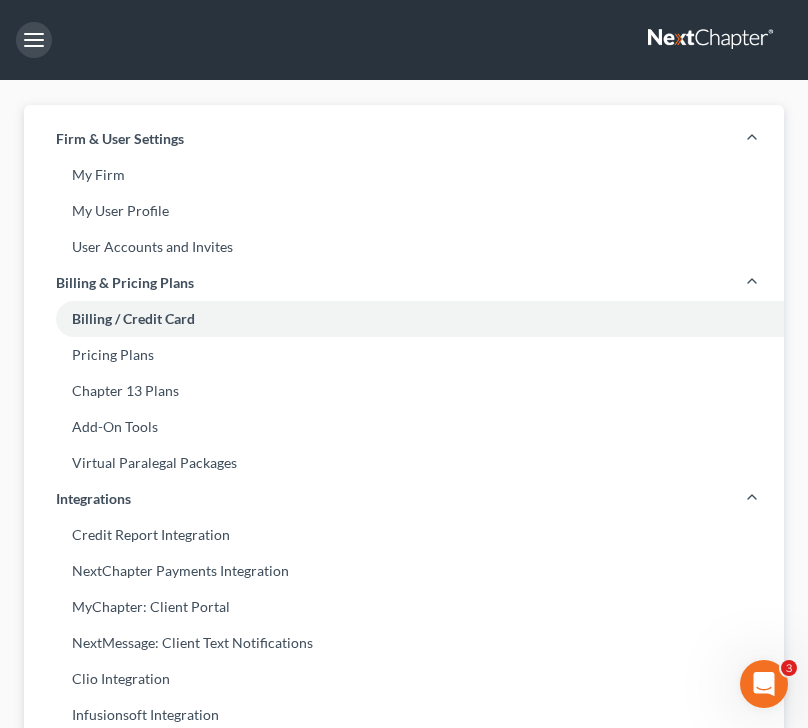 click at bounding box center (34, 40) 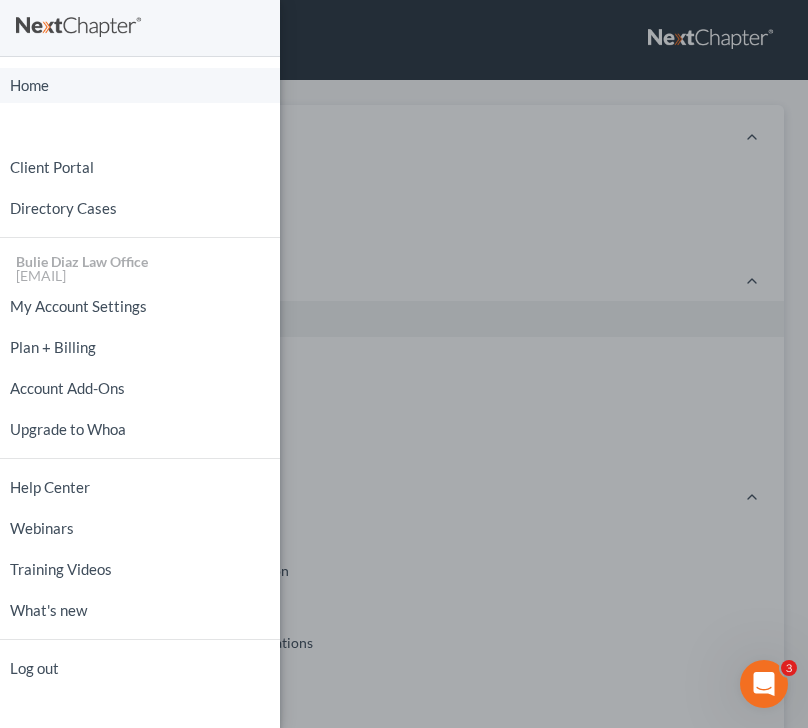 click on "Home" at bounding box center [140, 85] 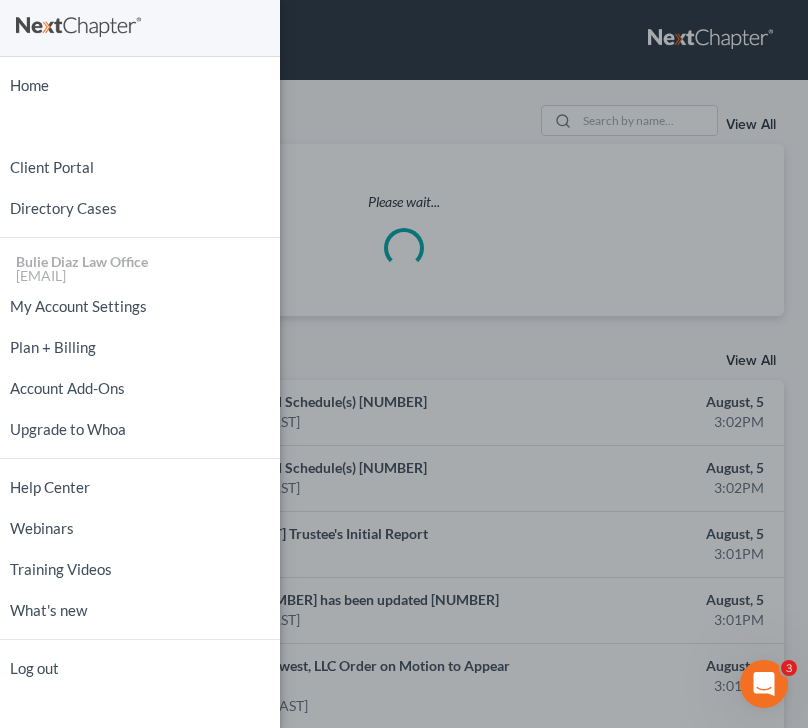 click on "Home New Case Client Portal Directory Cases Bulie Diaz Law Office [EMAIL] My Account Settings Plan + Billing Account Add-Ons Upgrade to Whoa Help Center Webinars Training Videos What's new Log out" at bounding box center (404, 364) 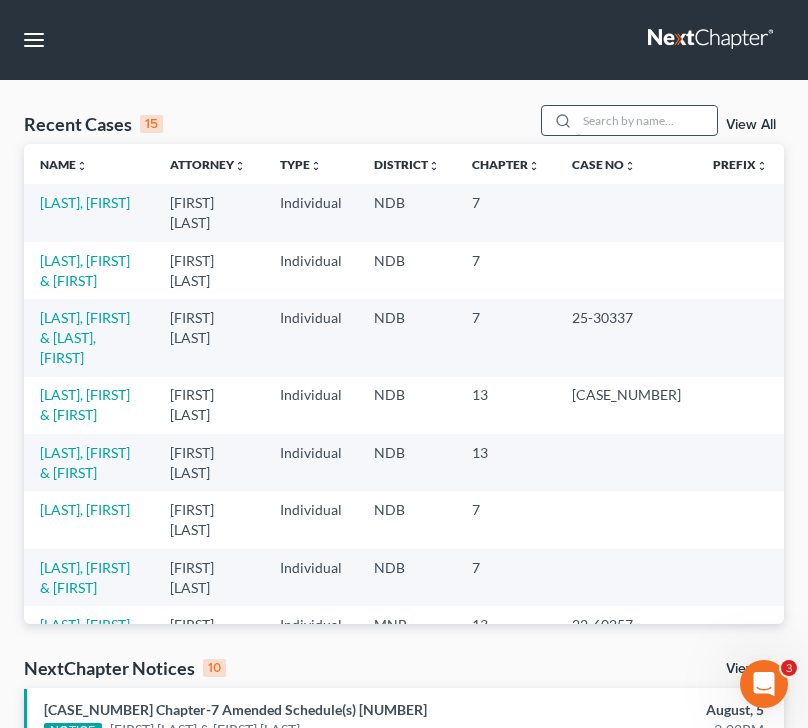 click at bounding box center (647, 120) 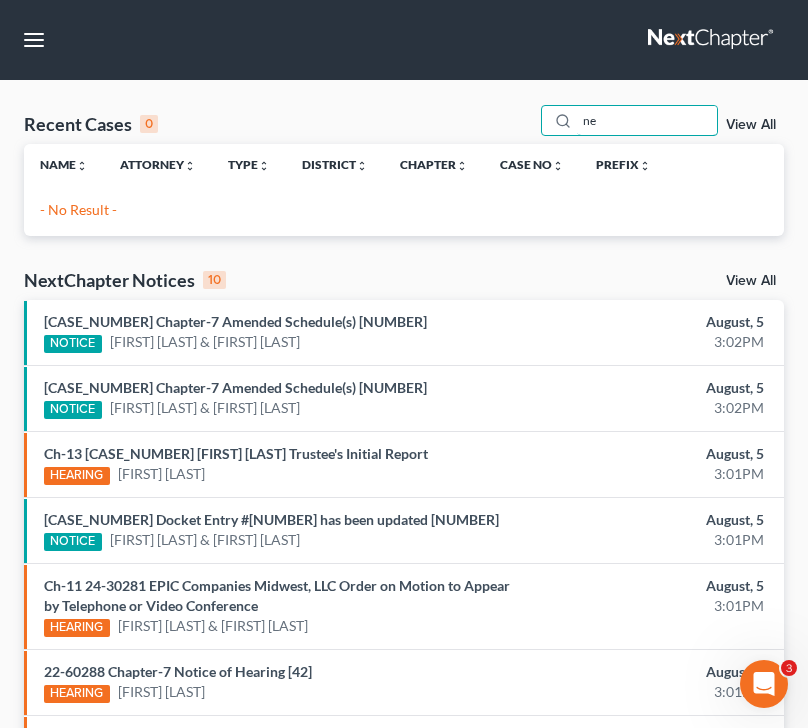 type on "n" 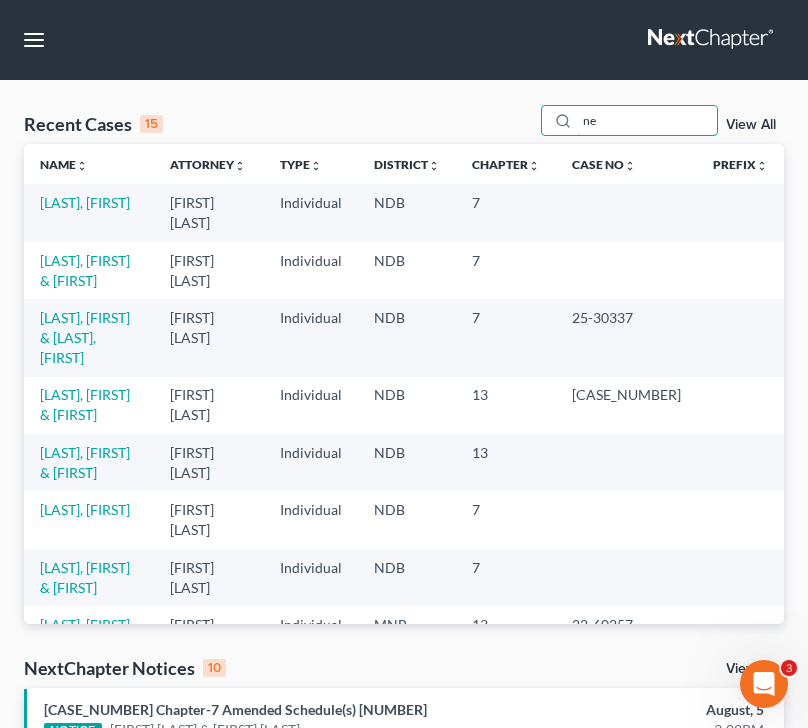 type on "n" 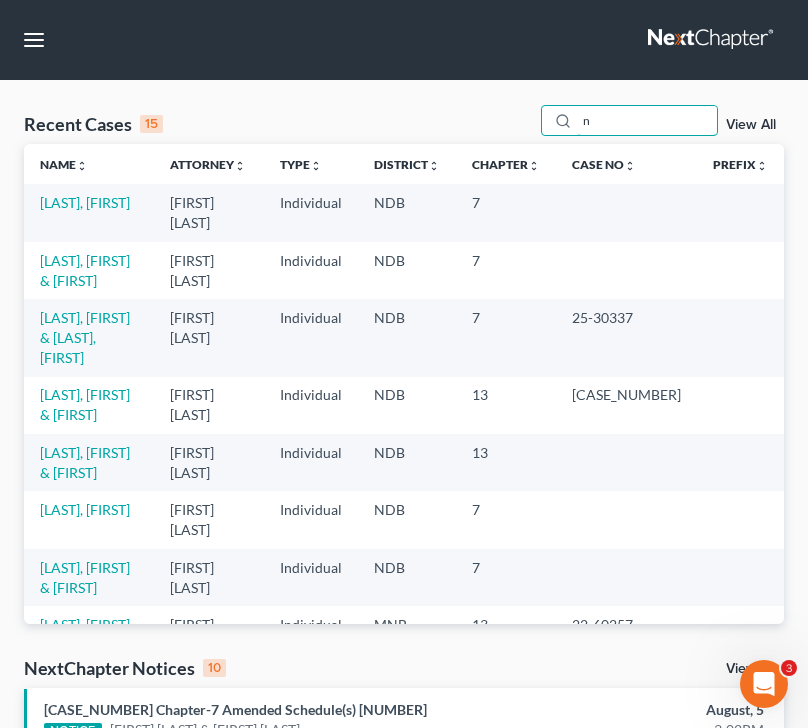 type 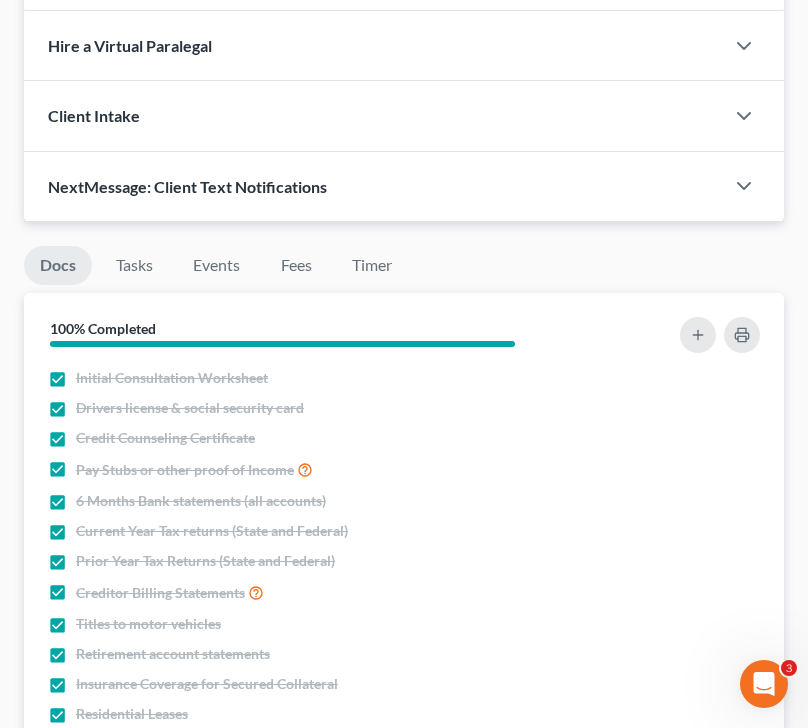 scroll, scrollTop: 1026, scrollLeft: 0, axis: vertical 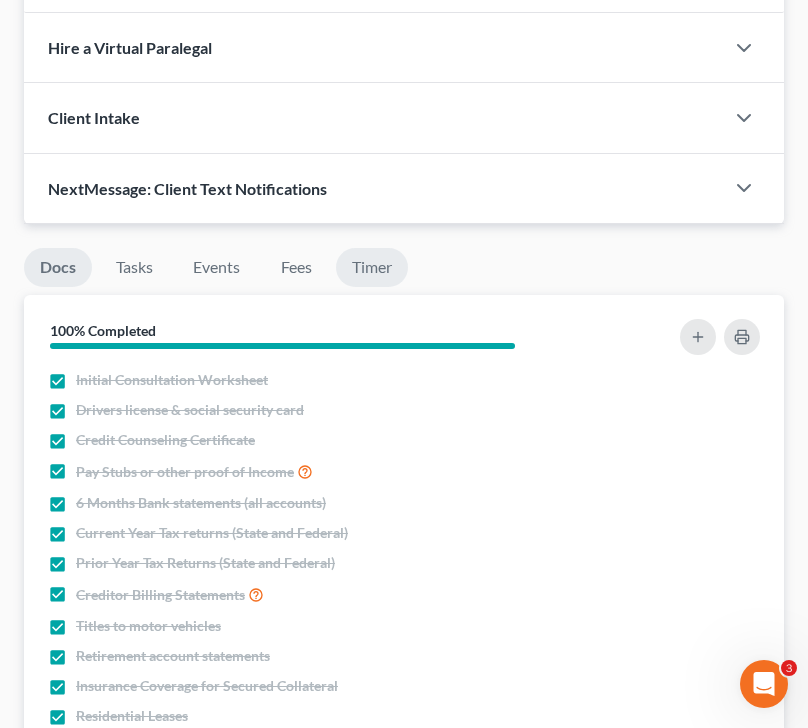 click on "Timer" at bounding box center [372, 267] 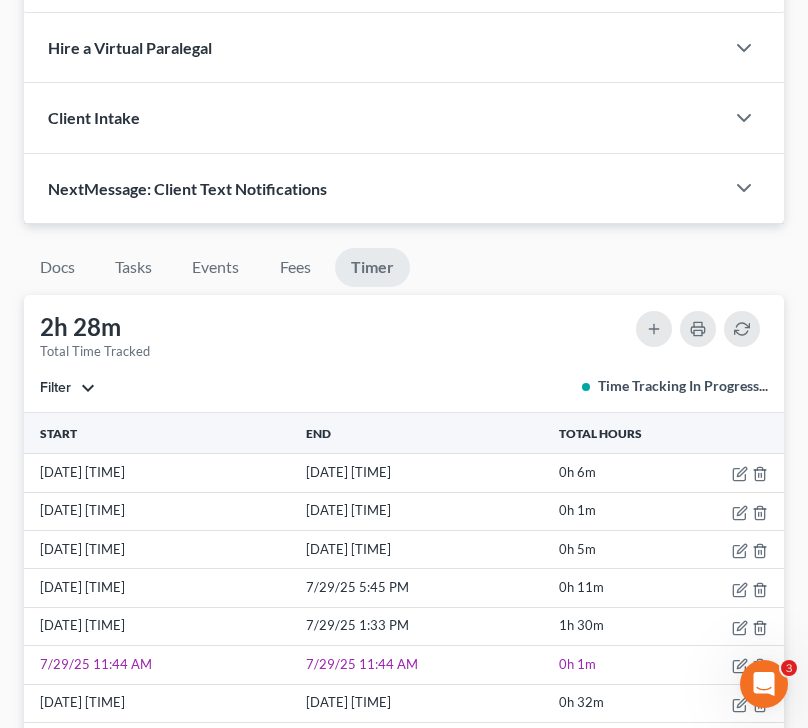 scroll, scrollTop: 1, scrollLeft: 0, axis: vertical 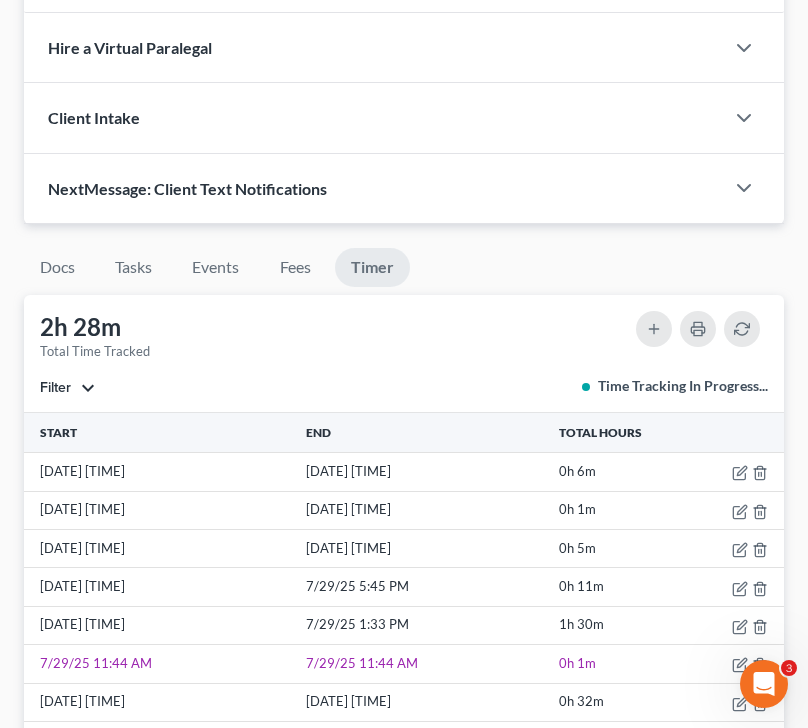click on "2h 28m Total Time Tracked Filter All stop [FIRST] [LAST] stop [FIRST] [LAST] stop [FIRST] [LAST] stop [FIRST] [LAST] stop [FIRST] [LAST] stop [FIRST] [LAST] Time Tracking In Progress..." at bounding box center [404, 354] 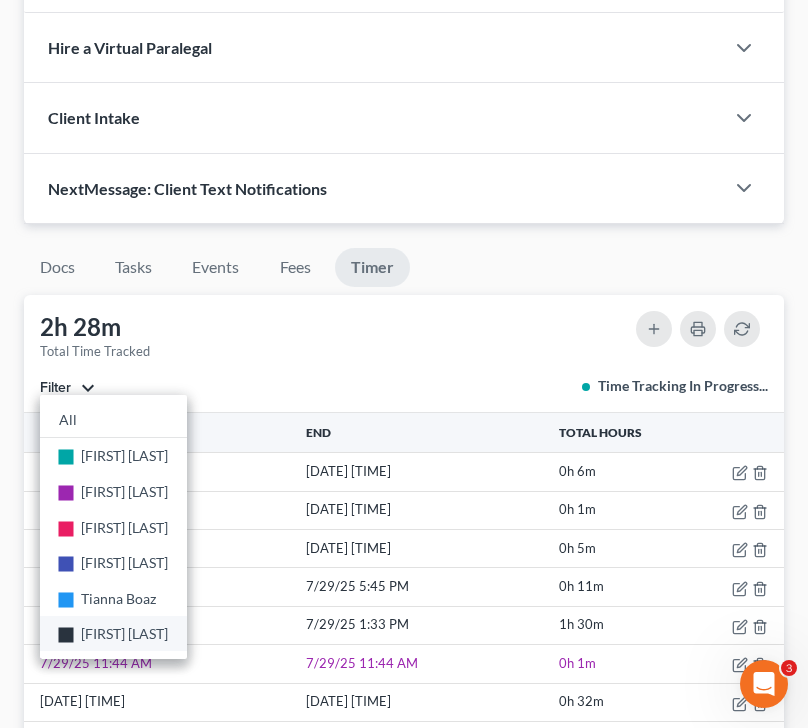 click on "[FIRST] [LAST]" at bounding box center (124, 634) 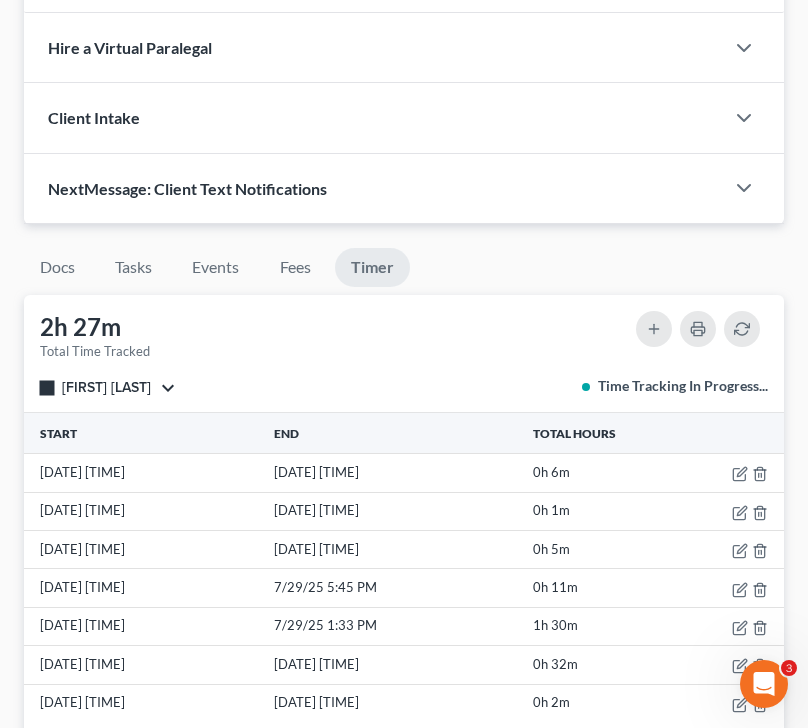 scroll, scrollTop: 0, scrollLeft: 0, axis: both 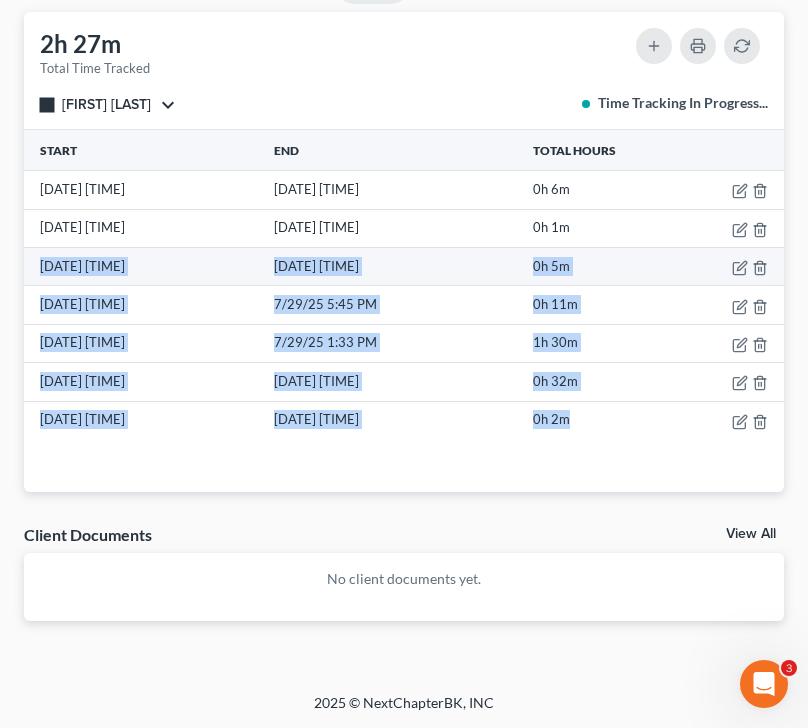 drag, startPoint x: 613, startPoint y: 410, endPoint x: 38, endPoint y: 265, distance: 593.00085 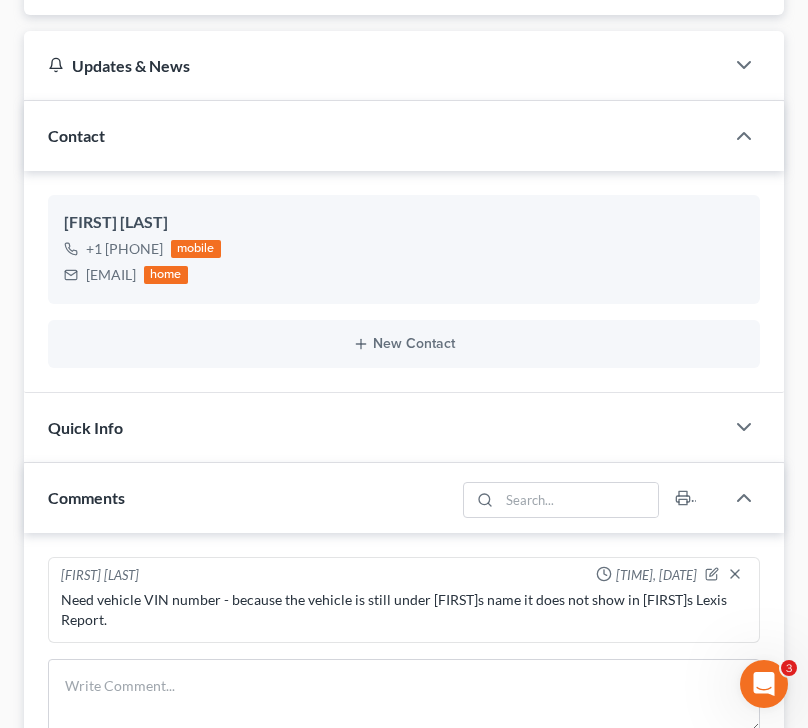 scroll, scrollTop: 0, scrollLeft: 0, axis: both 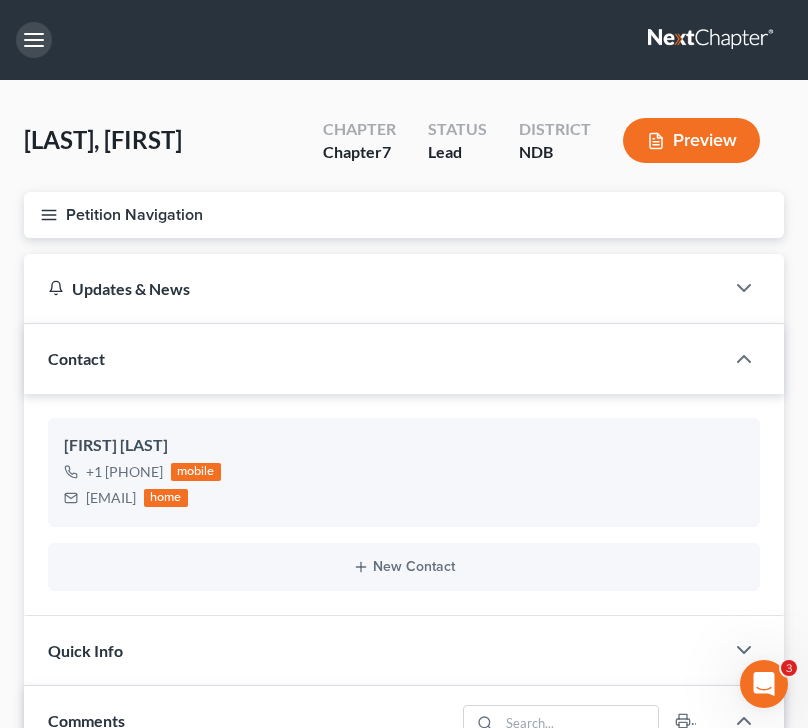 click at bounding box center (34, 40) 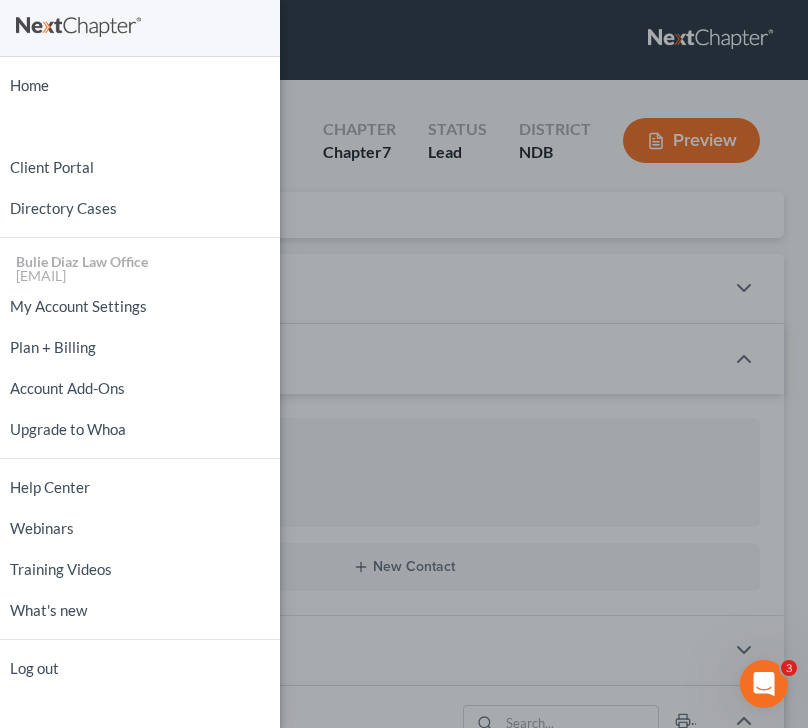 click on "Home New Case Client Portal Directory Cases Bulie Diaz Law Office [EMAIL] My Account Settings Plan + Billing Account Add-Ons Upgrade to Whoa Help Center Webinars Training Videos What's new Log out" at bounding box center [404, 364] 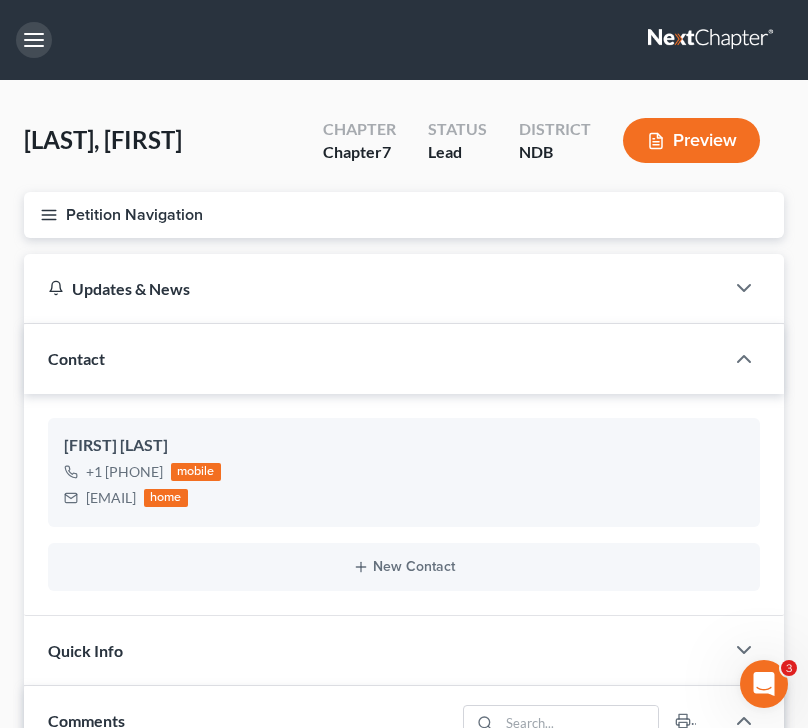 click at bounding box center [34, 40] 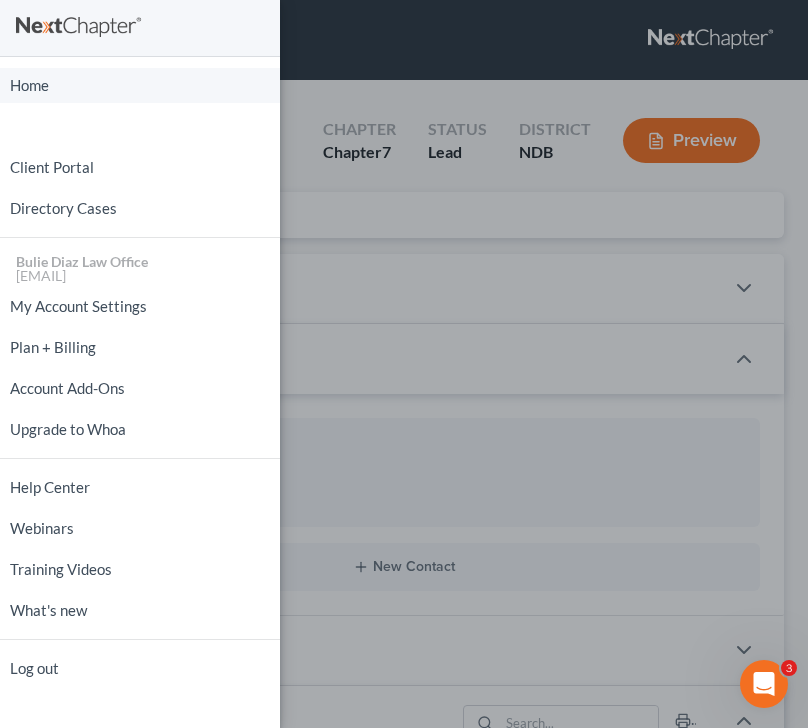 click on "Home" at bounding box center [140, 85] 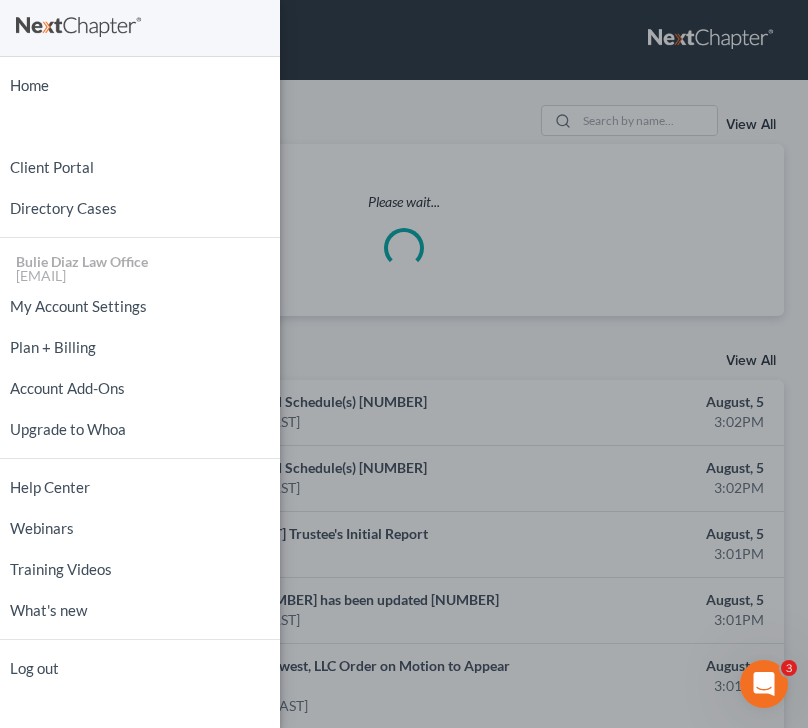 click on "Home New Case Client Portal Directory Cases Bulie Diaz Law Office [EMAIL] My Account Settings Plan + Billing Account Add-Ons Upgrade to Whoa Help Center Webinars Training Videos What's new Log out" at bounding box center [404, 364] 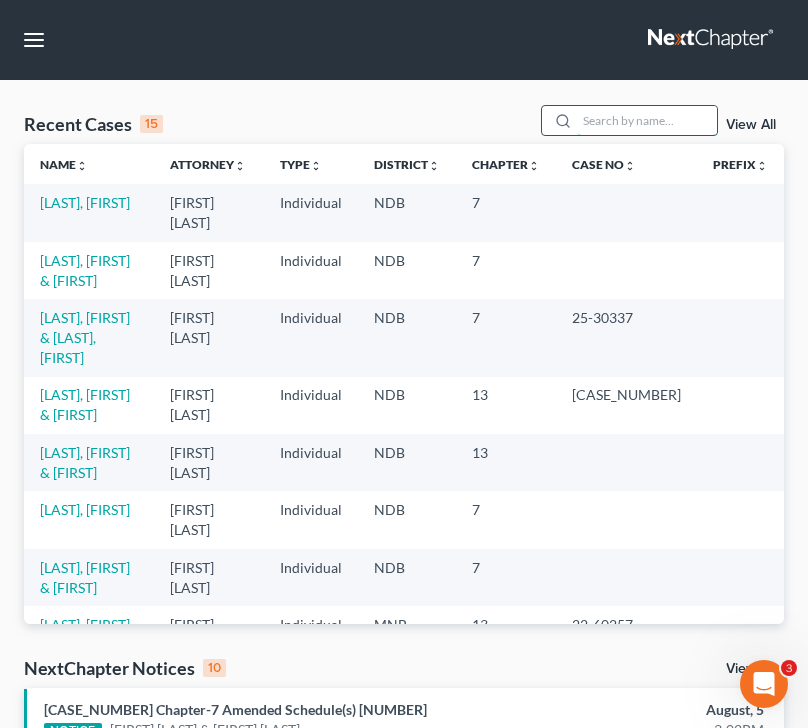click at bounding box center [647, 120] 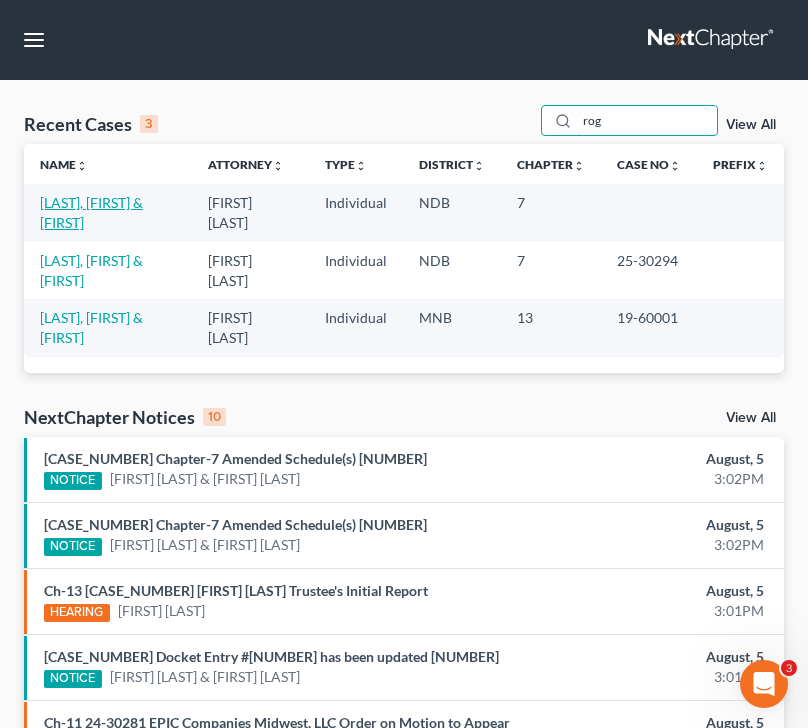 type on "rog" 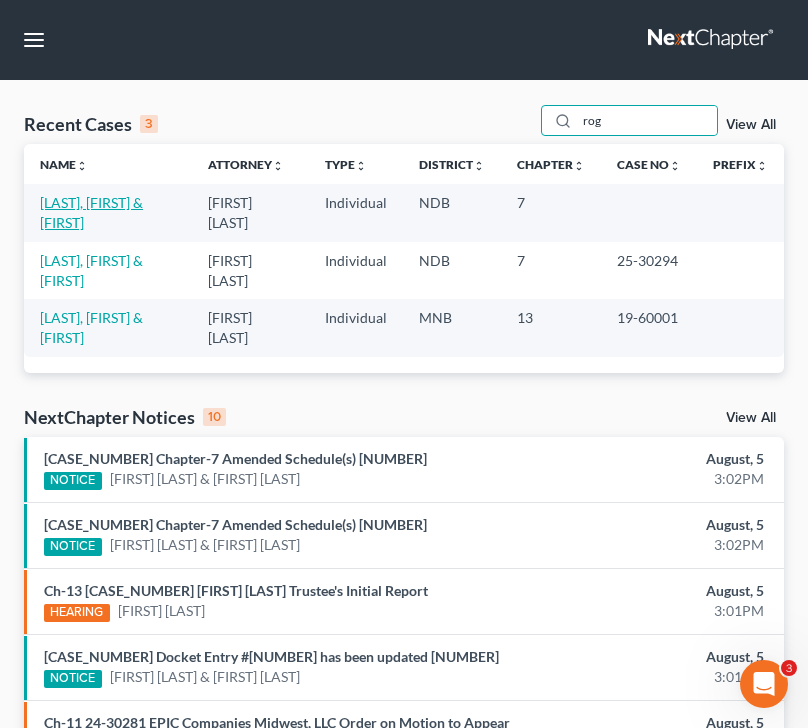 click on "[LAST], [FIRST] & [FIRST]" at bounding box center [91, 212] 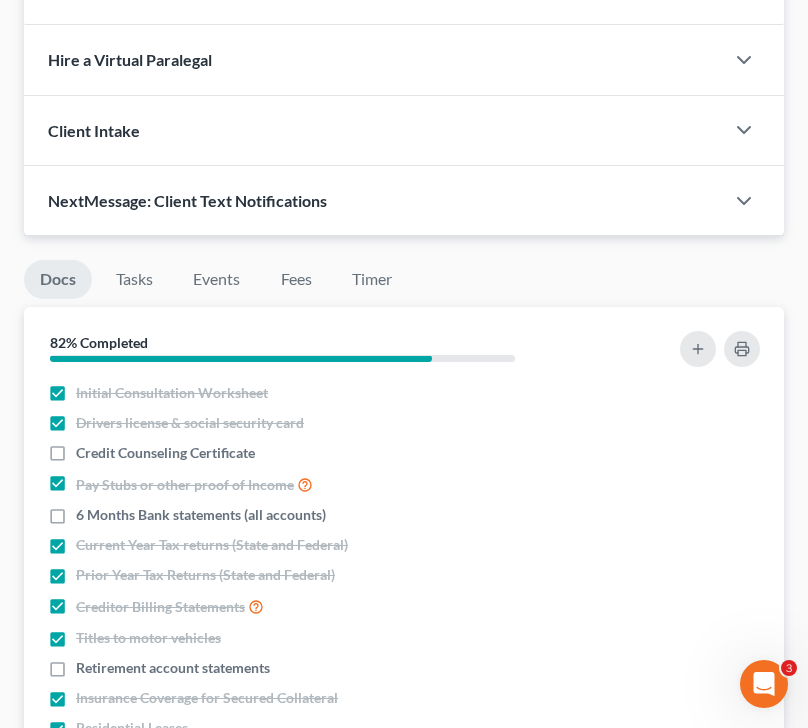 scroll, scrollTop: 1151, scrollLeft: 0, axis: vertical 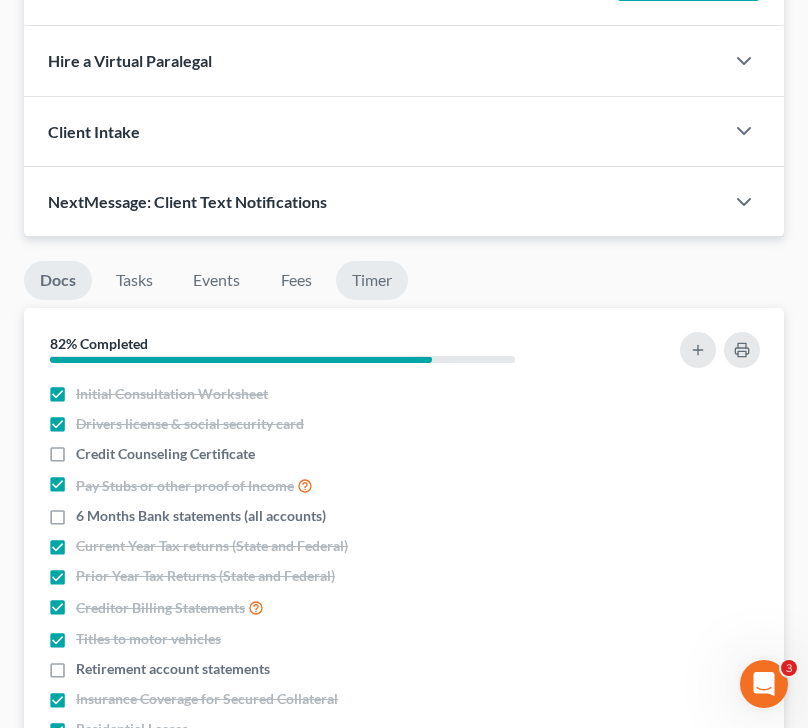 click on "Timer" at bounding box center (372, 280) 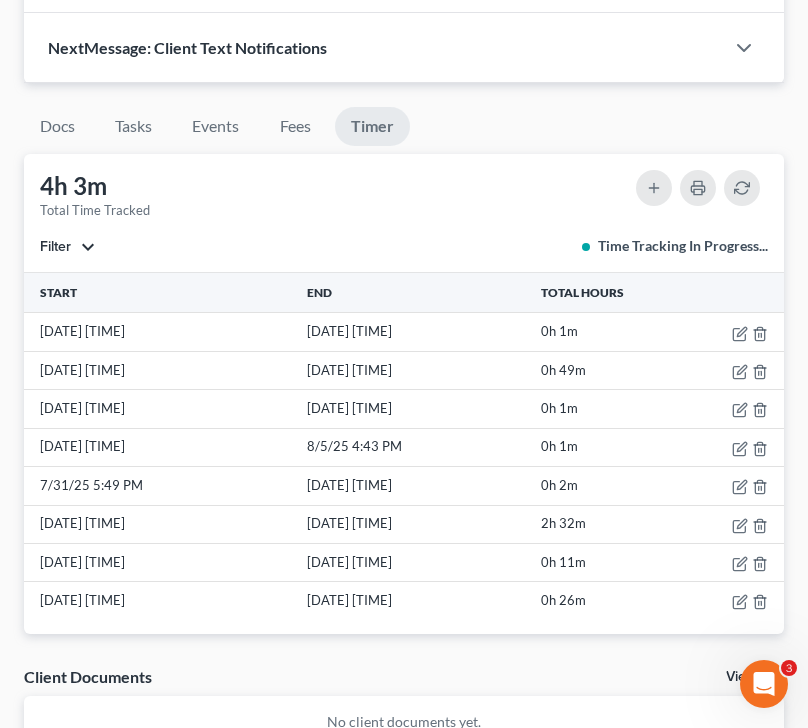 scroll, scrollTop: 1447, scrollLeft: 0, axis: vertical 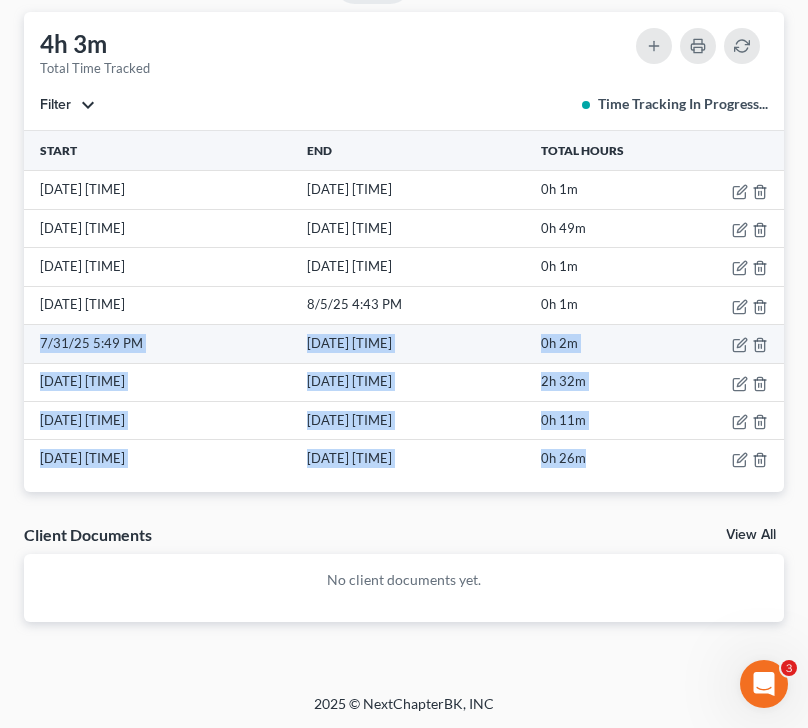 drag, startPoint x: 604, startPoint y: 457, endPoint x: 38, endPoint y: 344, distance: 577.1698 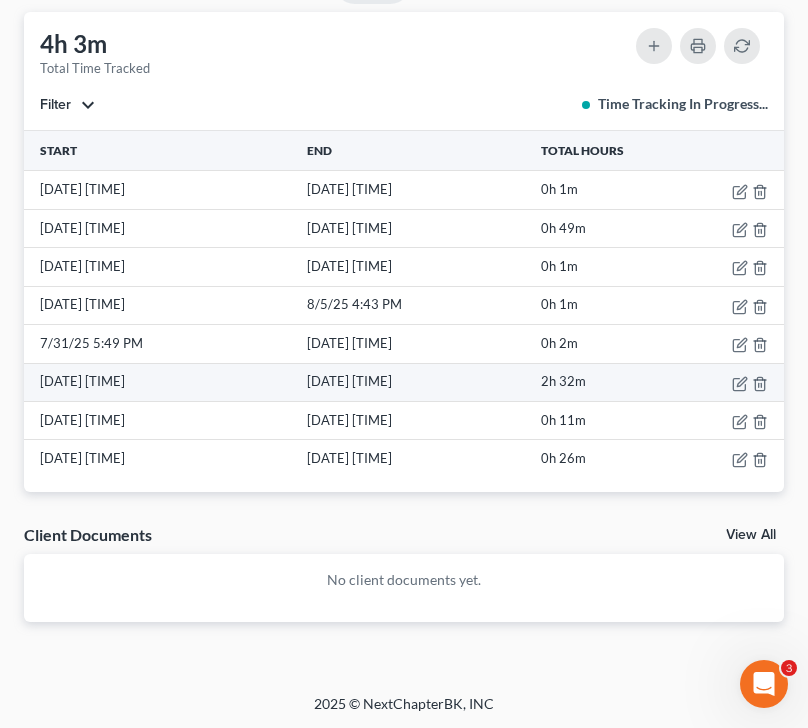 click on "[DATE] [TIME]" at bounding box center (420, 382) 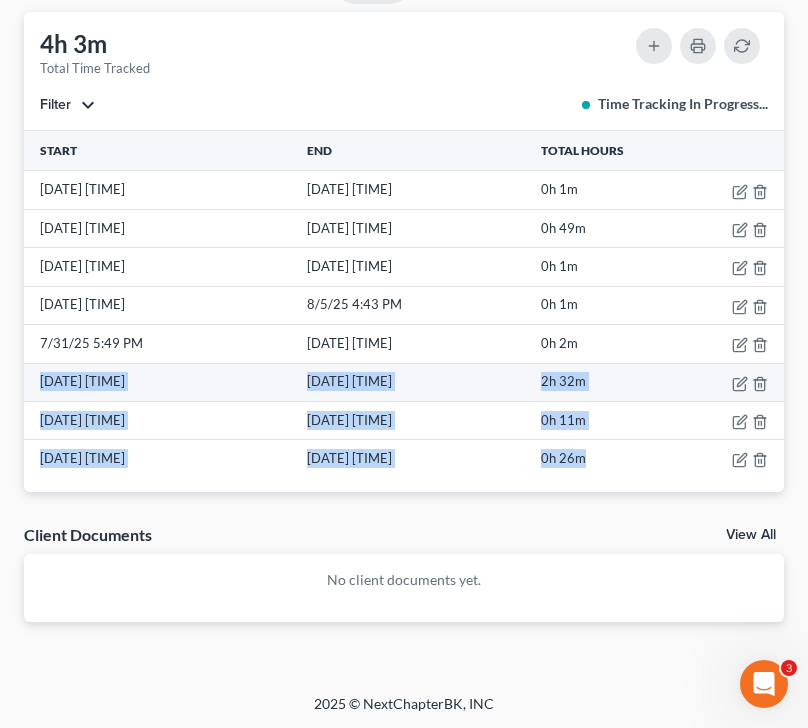 drag, startPoint x: 610, startPoint y: 455, endPoint x: 41, endPoint y: 382, distance: 573.66364 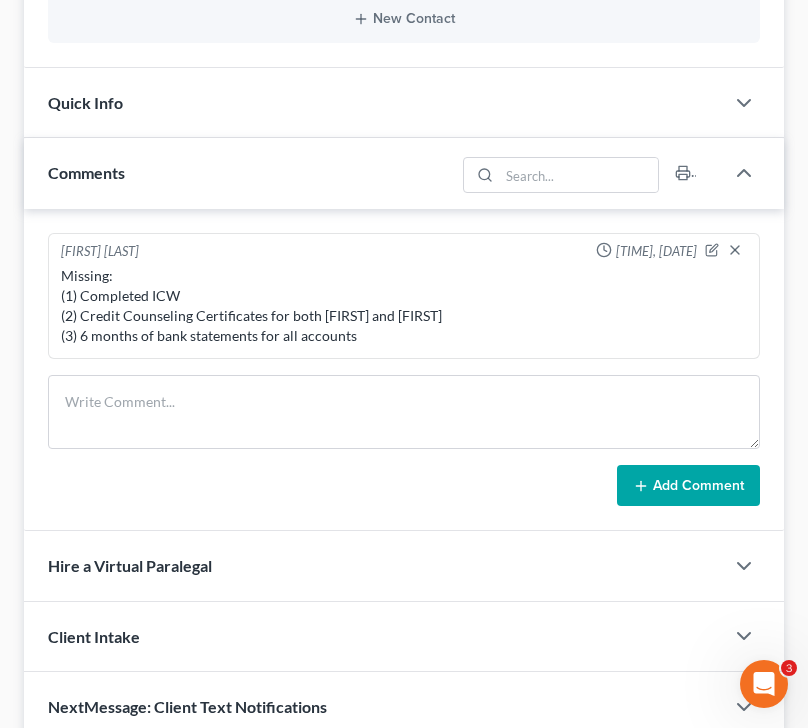 scroll, scrollTop: 0, scrollLeft: 0, axis: both 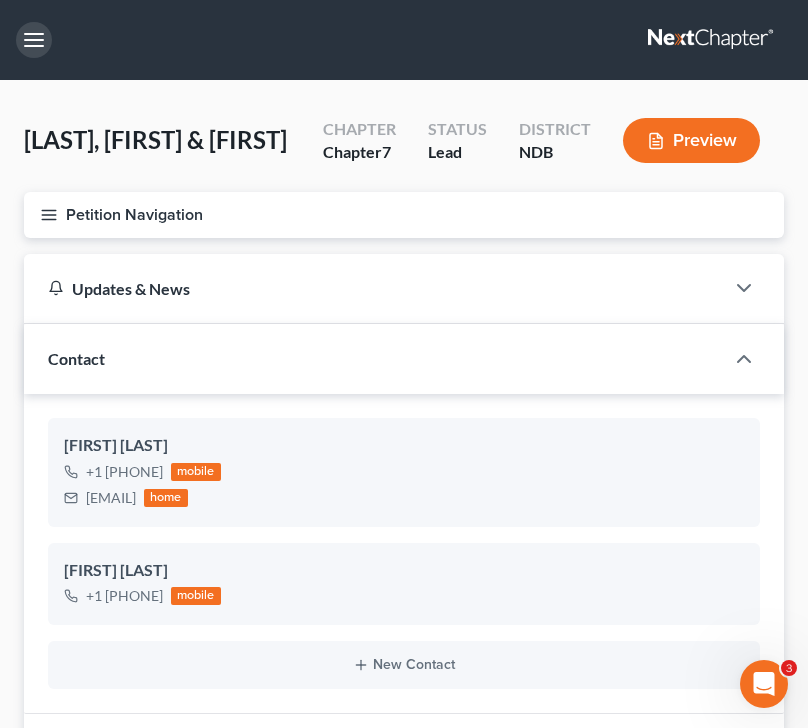 click at bounding box center [34, 40] 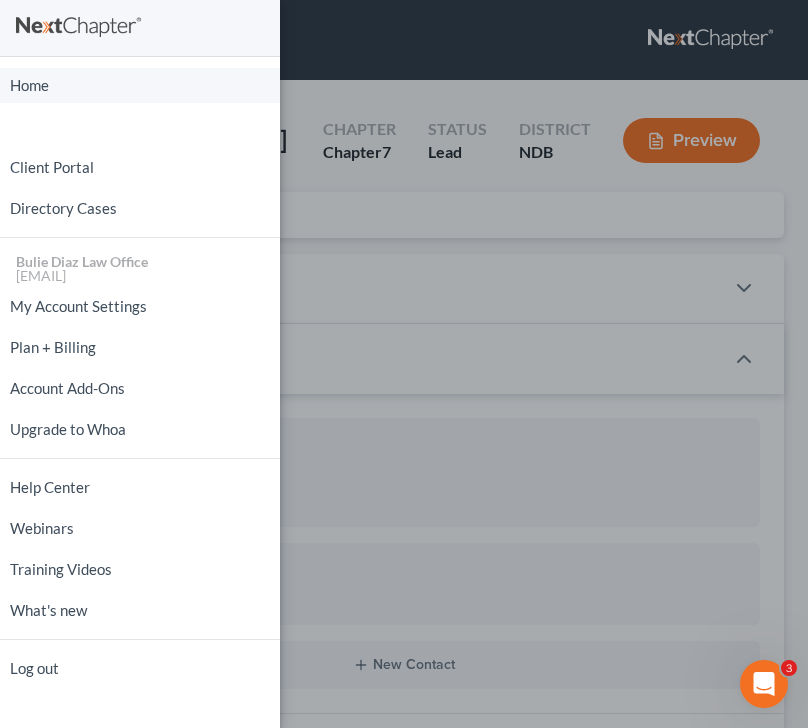 click on "Home" at bounding box center [140, 85] 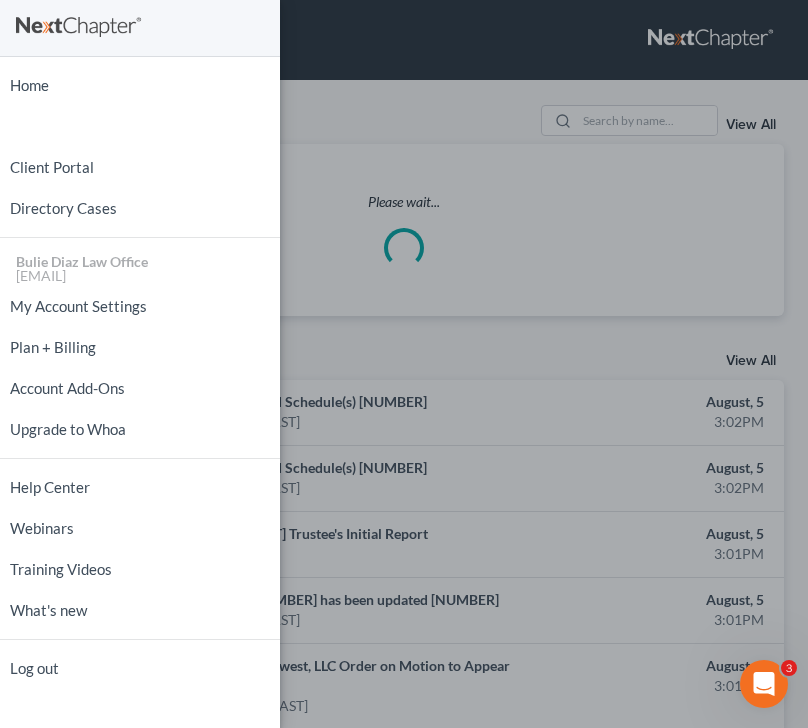 click on "Home New Case Client Portal Directory Cases Bulie Diaz Law Office [EMAIL] My Account Settings Plan + Billing Account Add-Ons Upgrade to Whoa Help Center Webinars Training Videos What's new Log out" at bounding box center [404, 364] 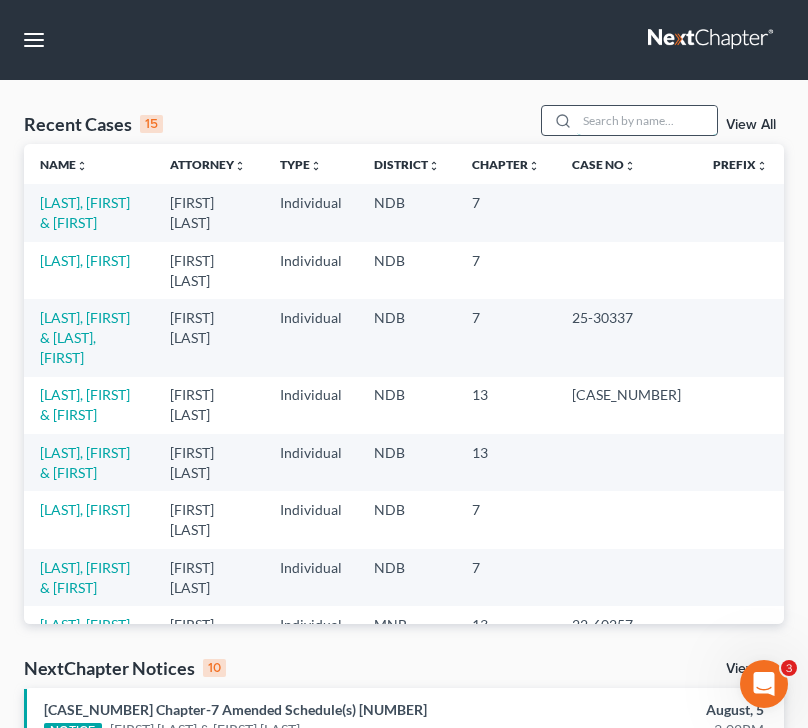 click at bounding box center (647, 120) 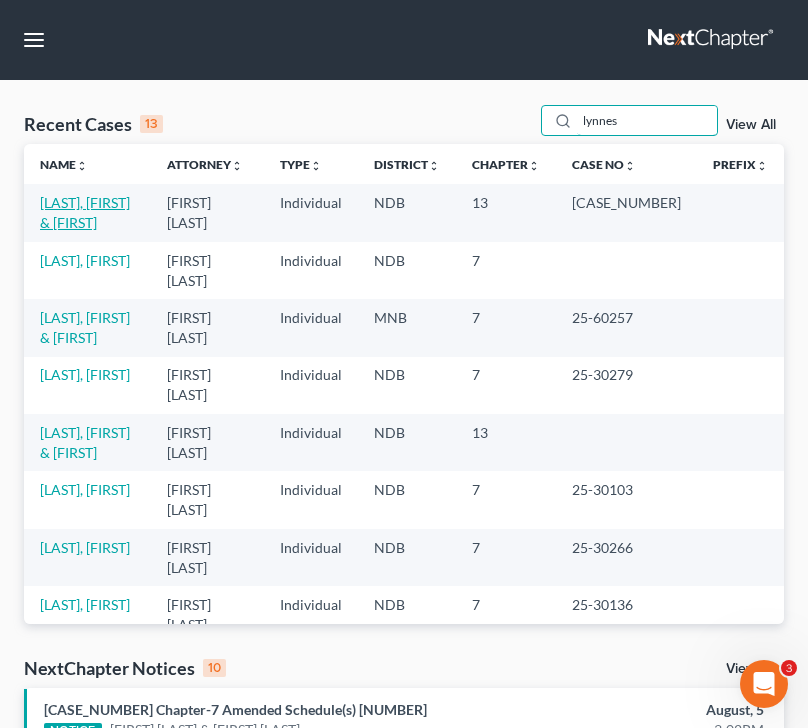 type on "lynnes" 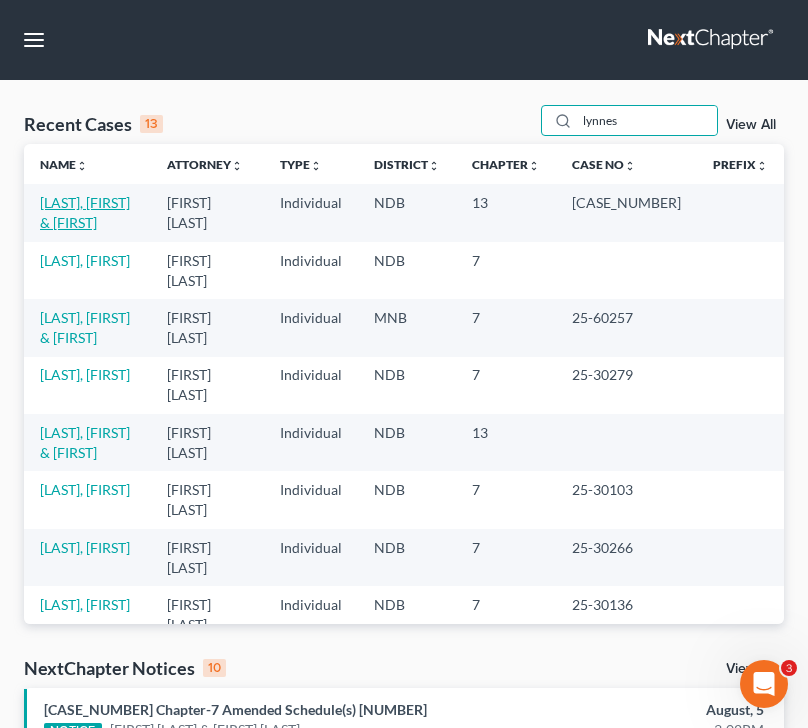 click on "[LAST], [FIRST] & [FIRST]" at bounding box center [85, 212] 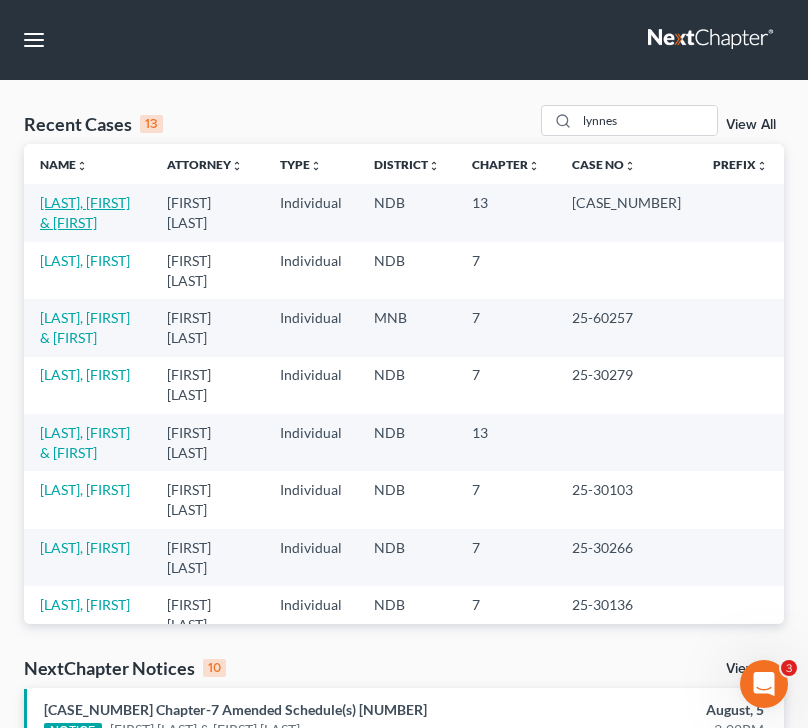 select on "6" 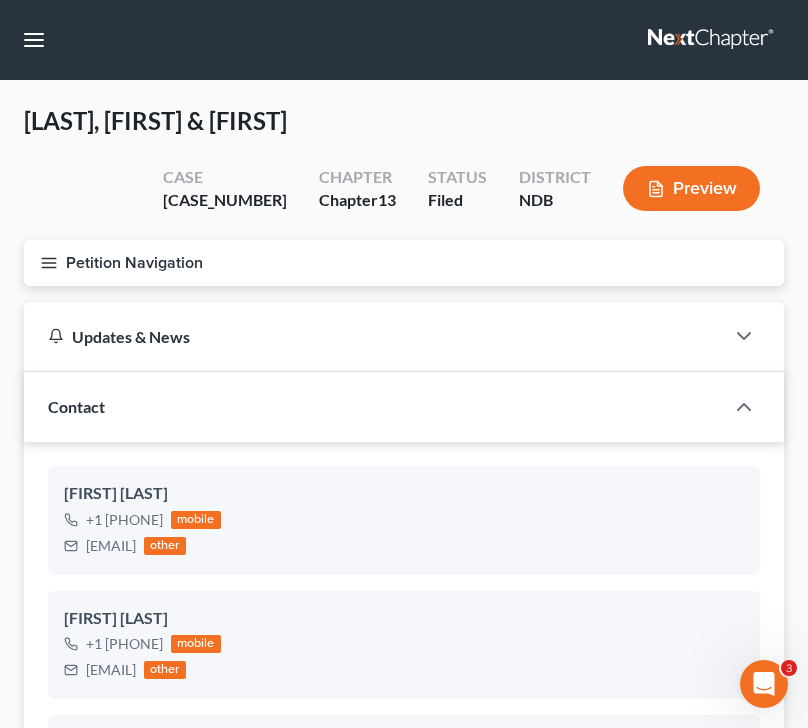 scroll, scrollTop: 9248, scrollLeft: 0, axis: vertical 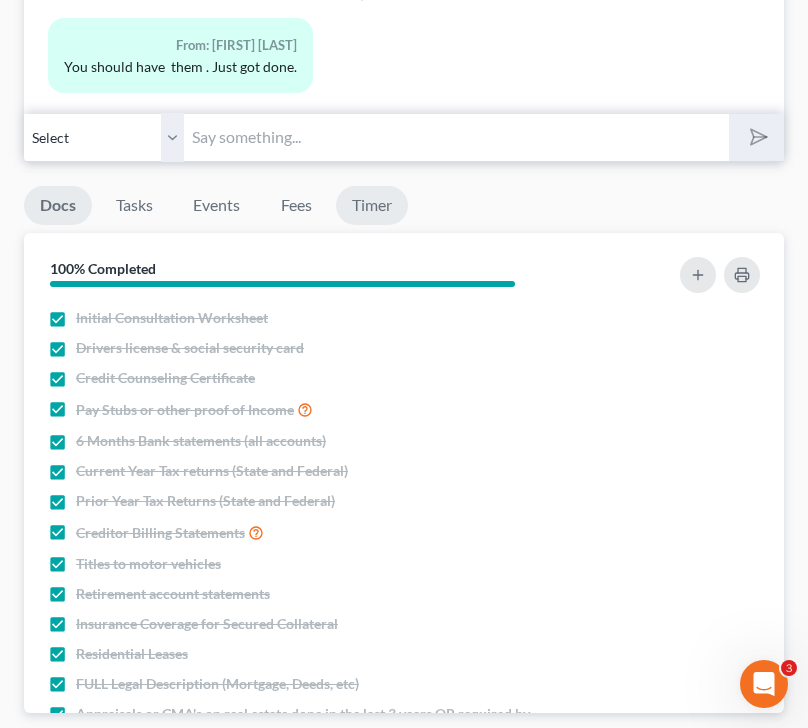 click on "Timer" at bounding box center (372, 205) 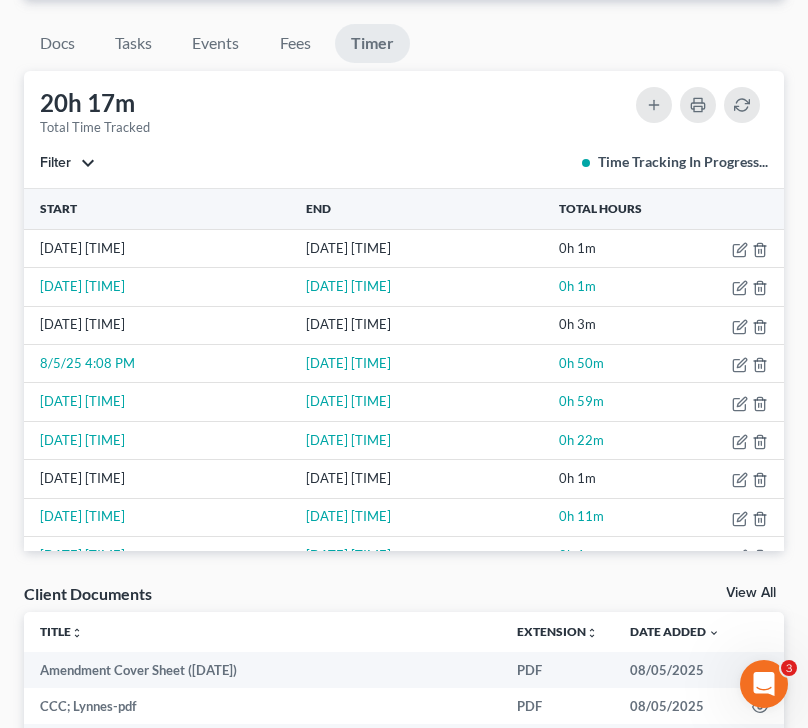 scroll, scrollTop: 2823, scrollLeft: 0, axis: vertical 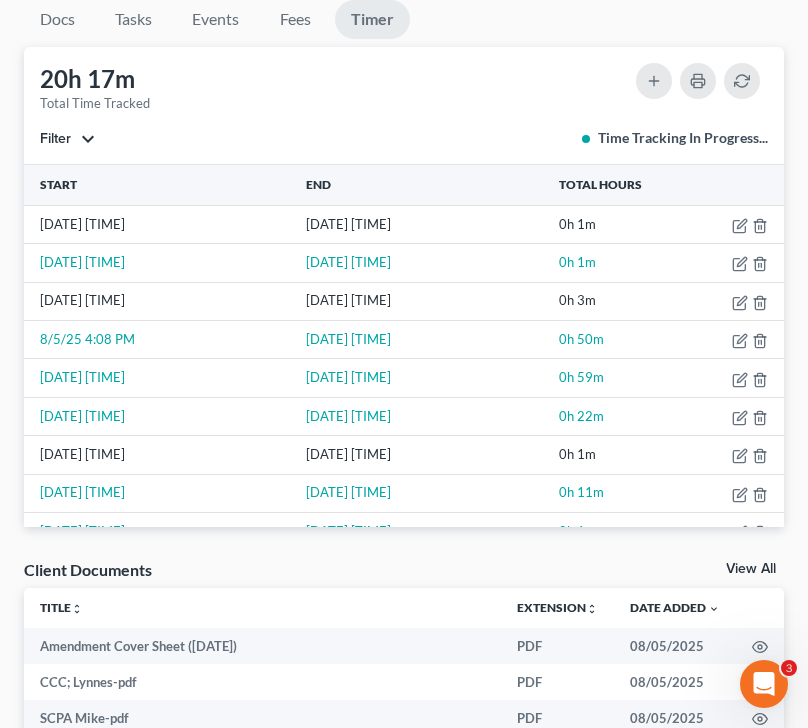 click on "Filter" at bounding box center [67, 139] 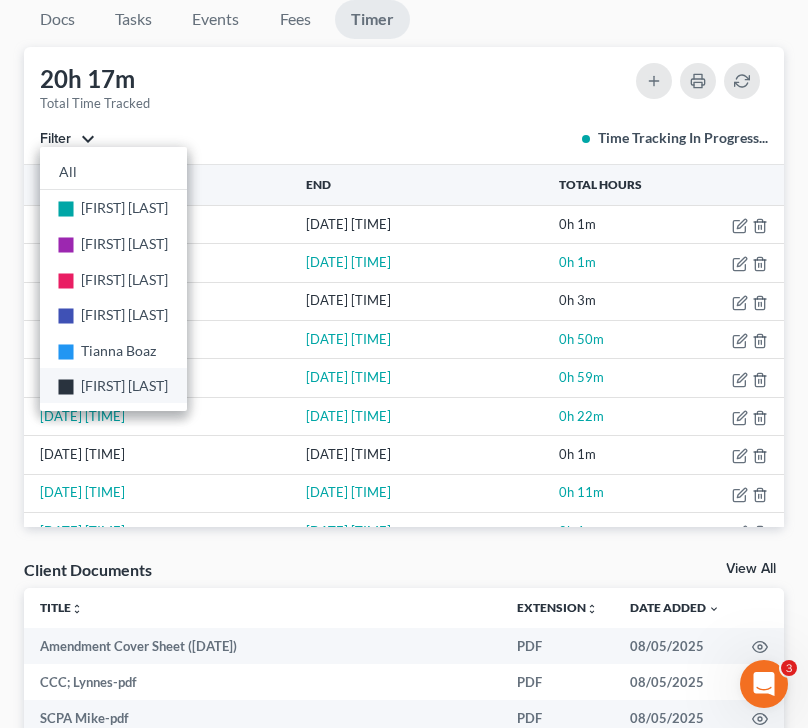 click on "[FIRST] [LAST]" at bounding box center [124, 385] 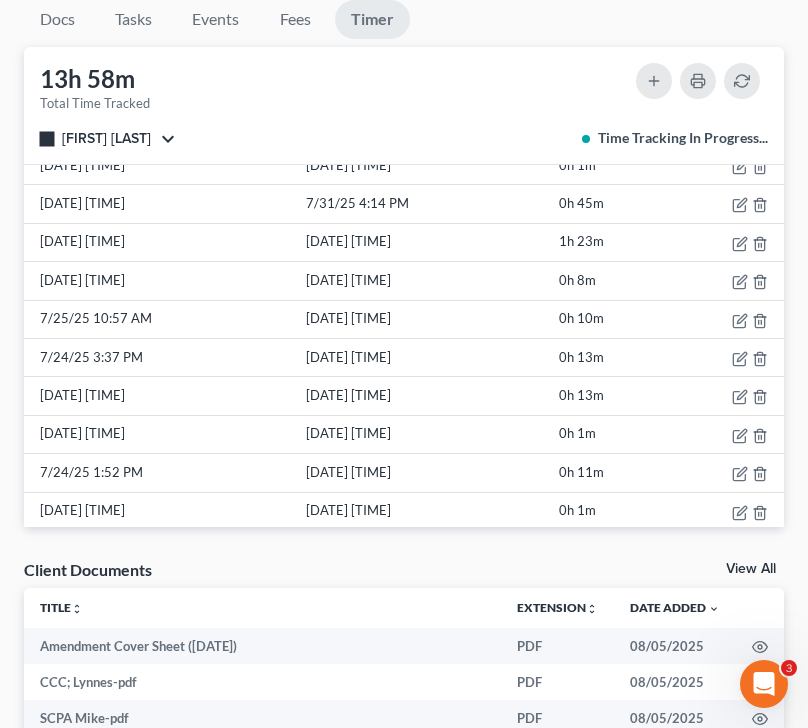 scroll, scrollTop: 249, scrollLeft: 0, axis: vertical 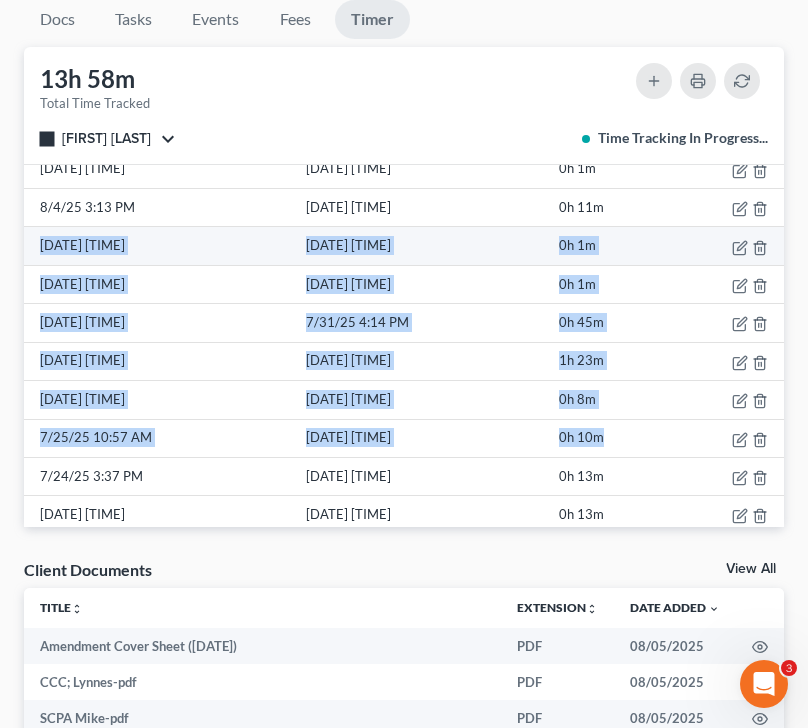 drag, startPoint x: 605, startPoint y: 317, endPoint x: 29, endPoint y: 244, distance: 580.6074 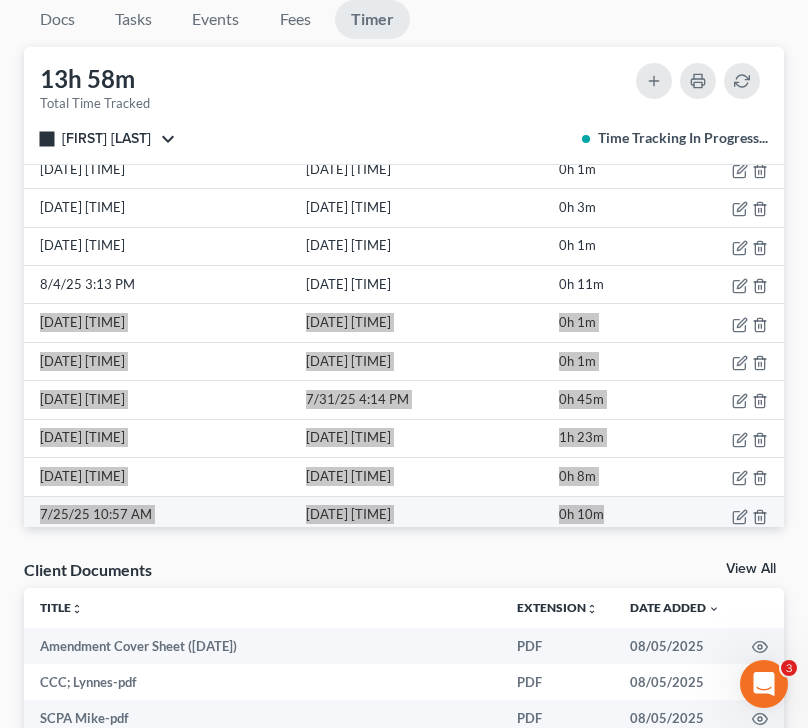 scroll, scrollTop: 73, scrollLeft: 0, axis: vertical 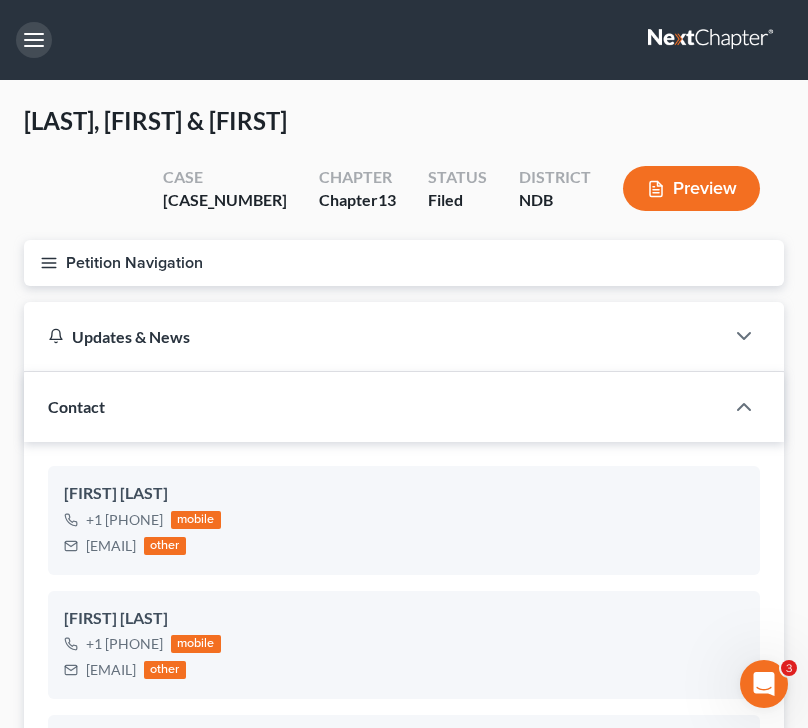 click at bounding box center [34, 40] 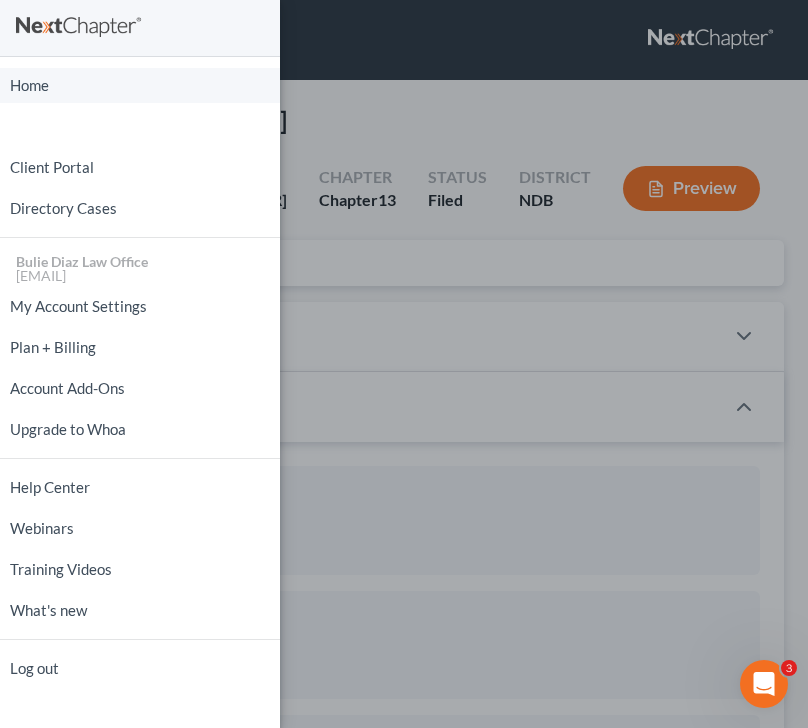 click on "Home" at bounding box center [140, 85] 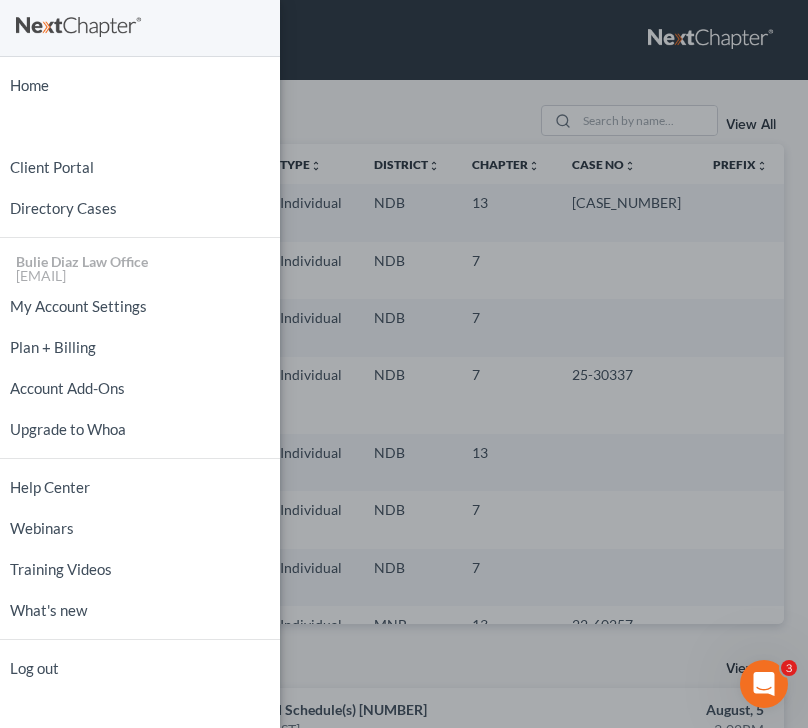 click on "Home New Case Client Portal Directory Cases Bulie Diaz Law Office [EMAIL] My Account Settings Plan + Billing Account Add-Ons Upgrade to Whoa Help Center Webinars Training Videos What's new Log out" at bounding box center (404, 364) 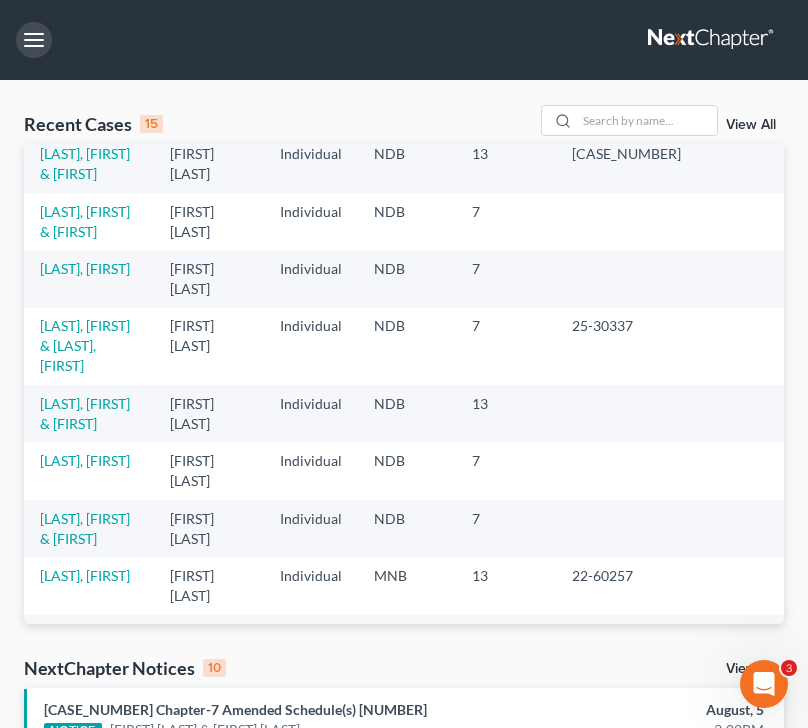 scroll, scrollTop: 0, scrollLeft: 0, axis: both 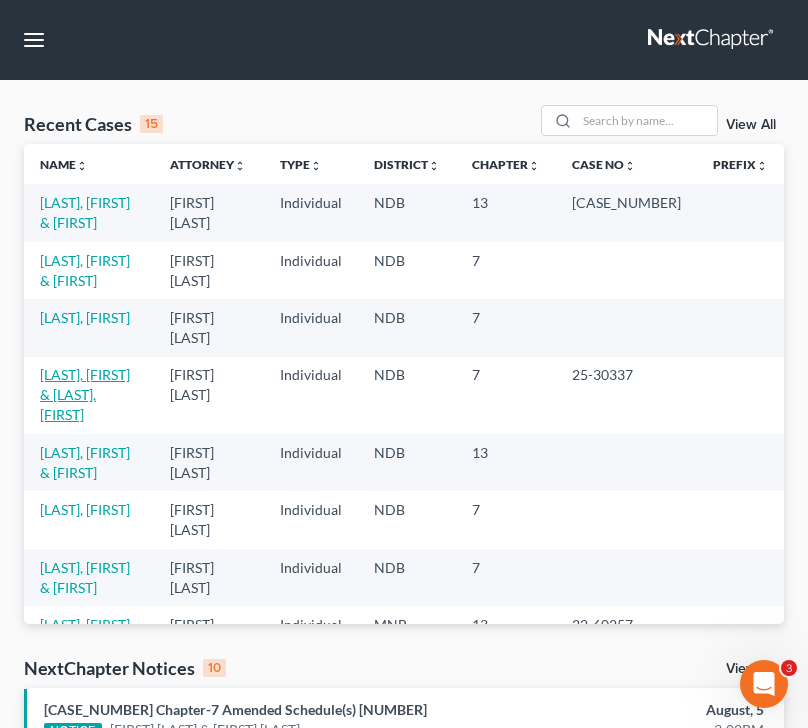 click on "[LAST], [FIRST] & [LAST], [FIRST]" at bounding box center [85, 394] 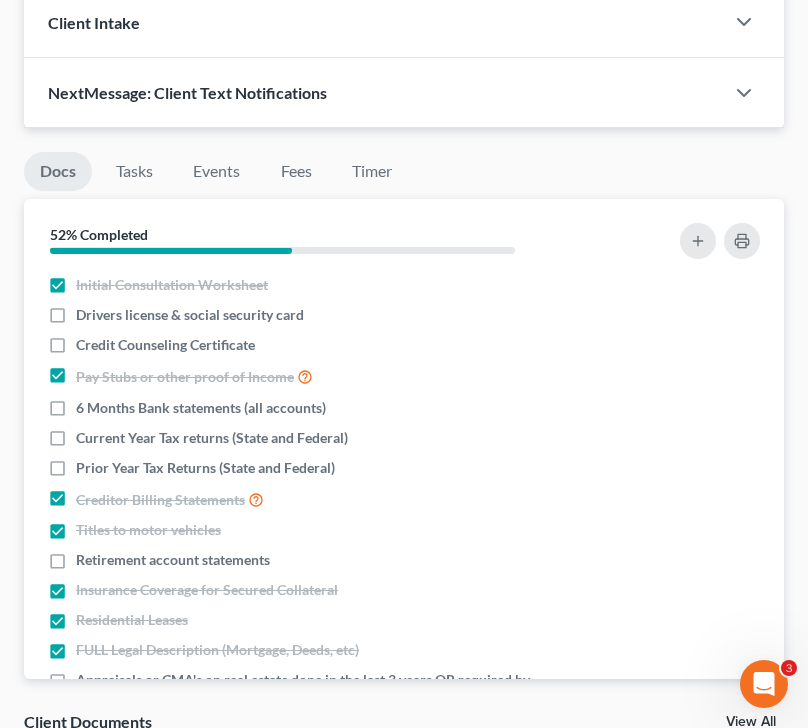 scroll, scrollTop: 1918, scrollLeft: 0, axis: vertical 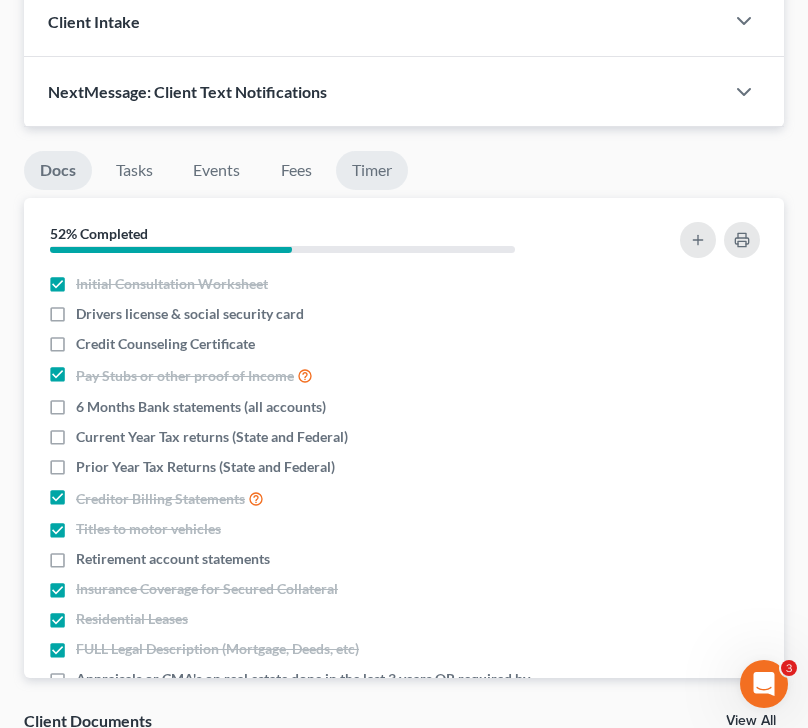 click on "Timer" at bounding box center (372, 170) 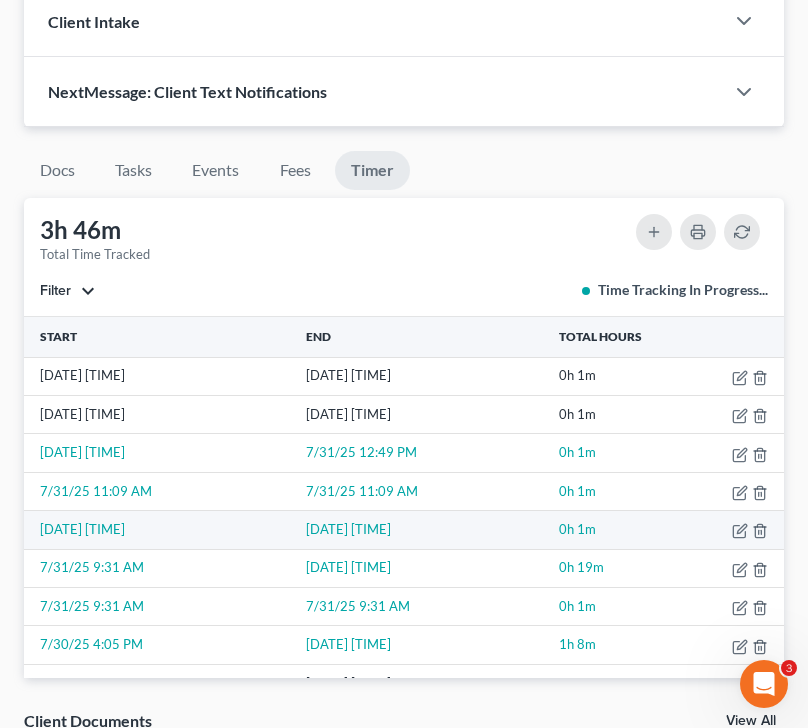 scroll, scrollTop: 155, scrollLeft: 0, axis: vertical 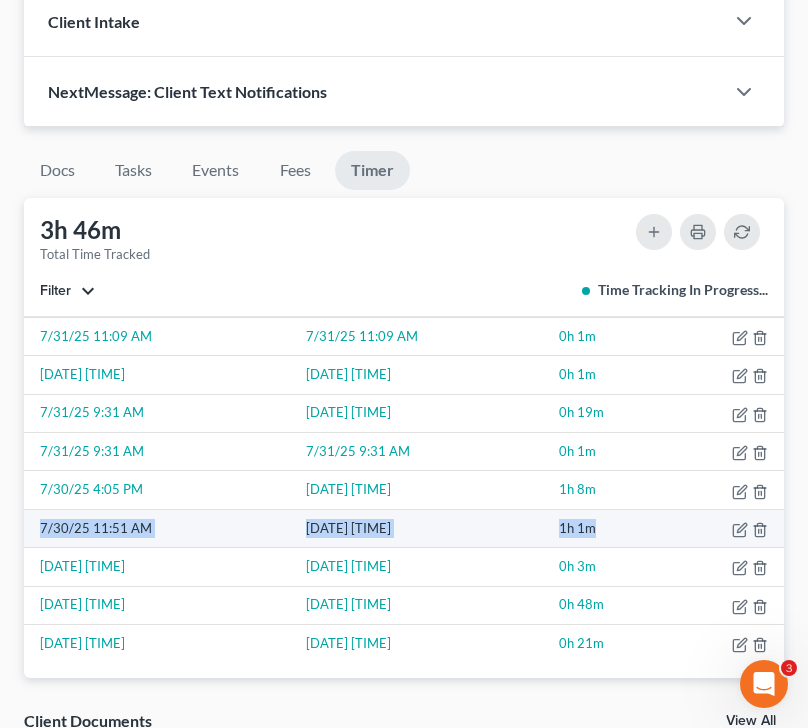 drag, startPoint x: 615, startPoint y: 530, endPoint x: 39, endPoint y: 531, distance: 576.00085 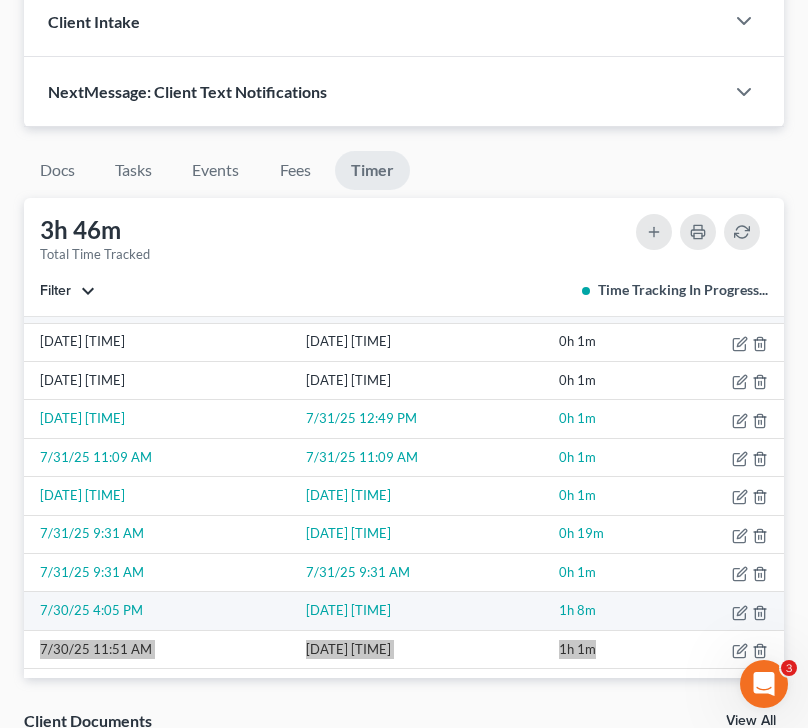 scroll, scrollTop: 0, scrollLeft: 0, axis: both 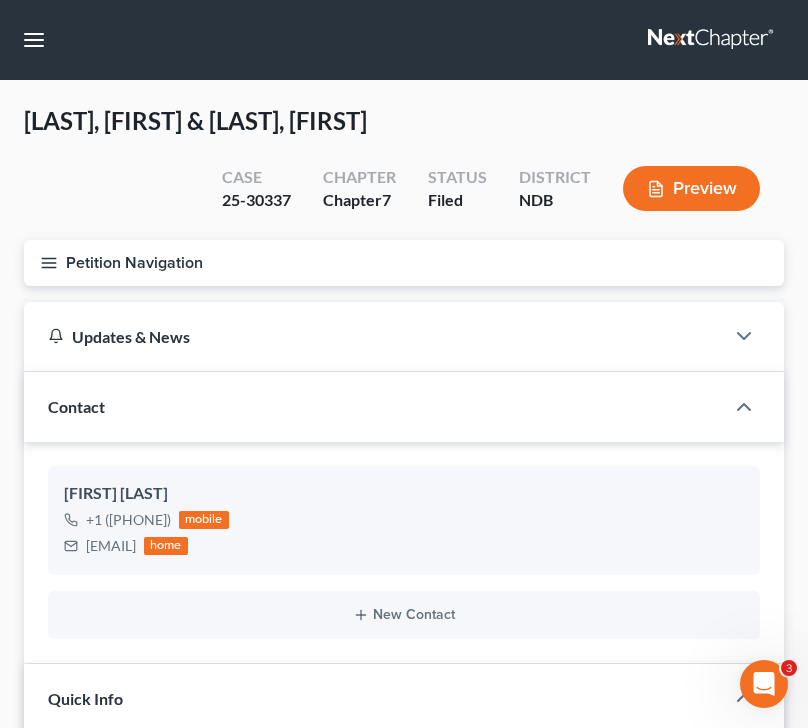 click 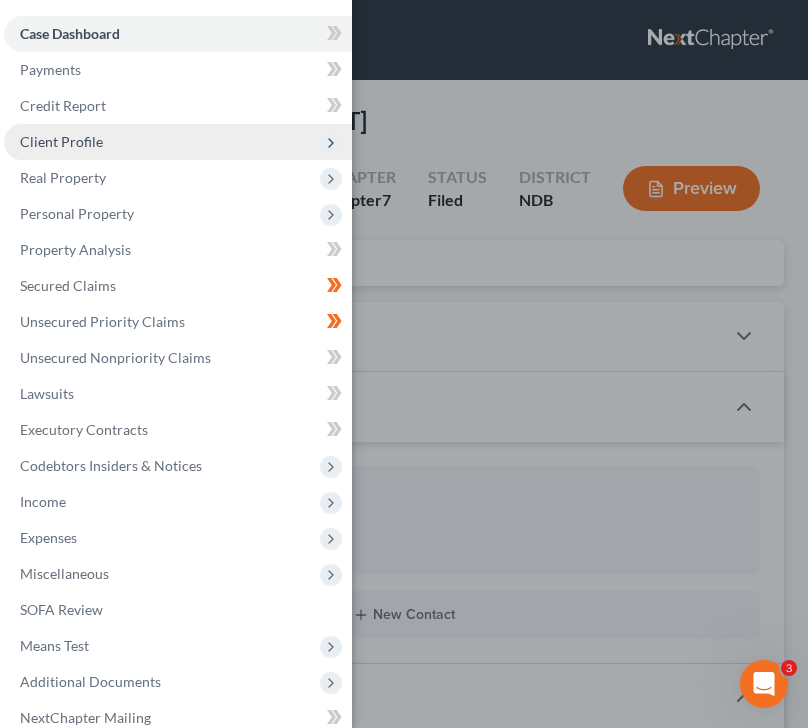 click on "Client Profile" at bounding box center (178, 142) 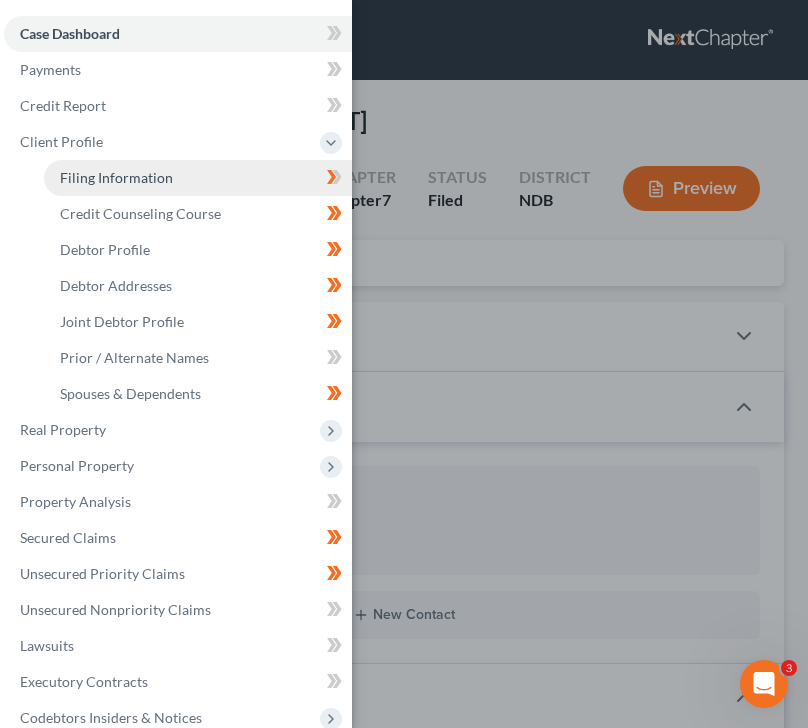 click on "Filing Information" at bounding box center (116, 177) 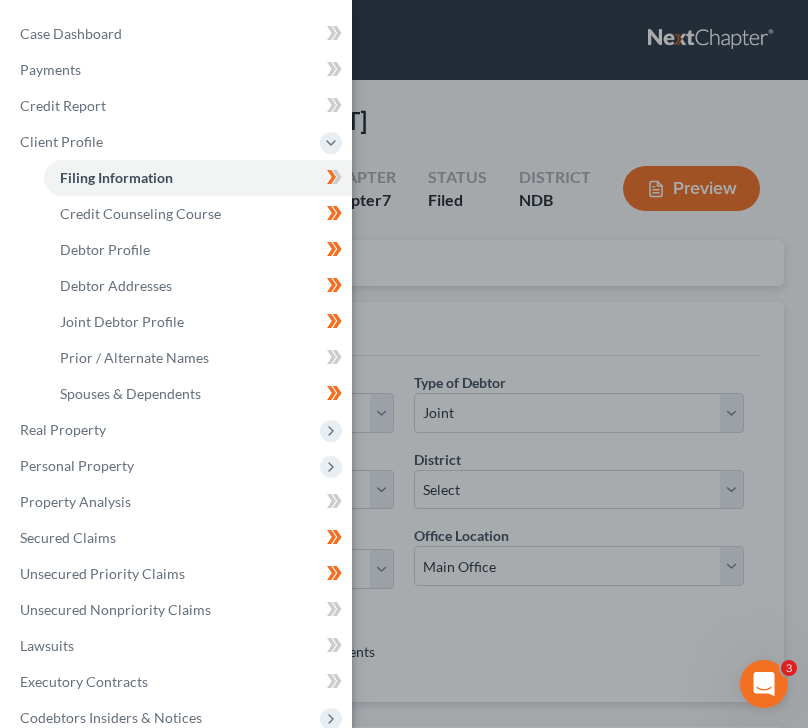 click on "Case Dashboard
Payments
Invoices
Payments
Payments
Credit Report
Client Profile" at bounding box center (404, 364) 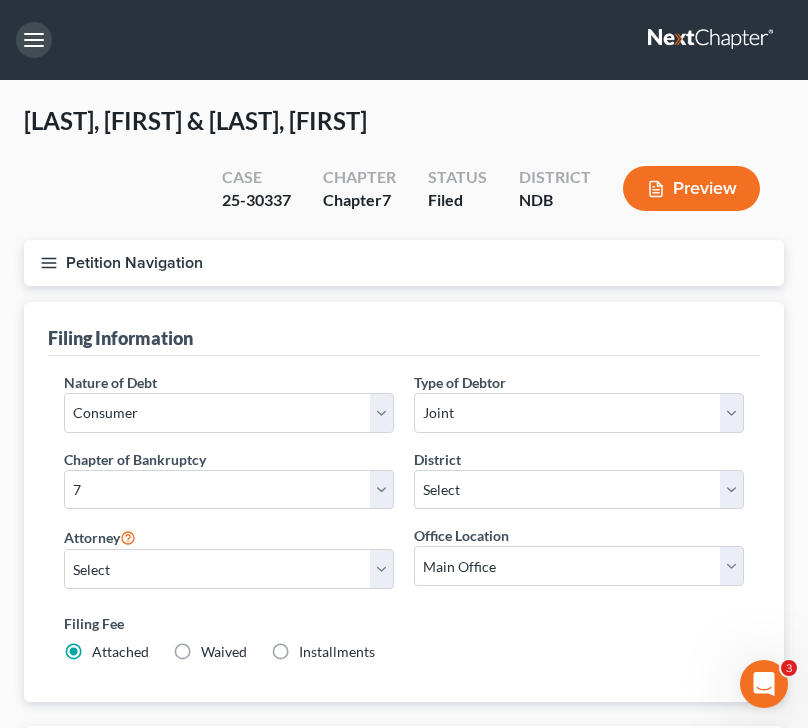 click at bounding box center (34, 40) 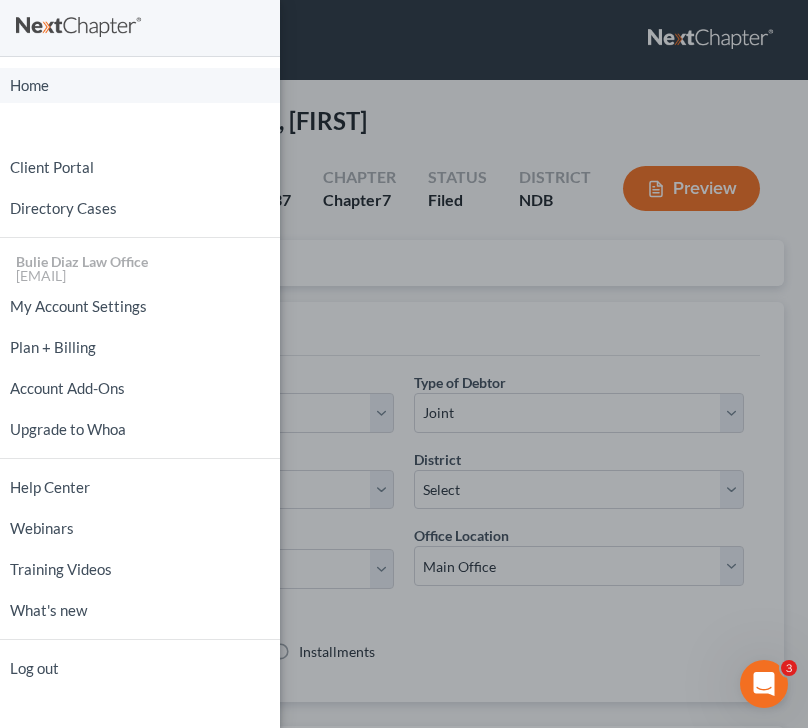 click on "Home" at bounding box center [140, 85] 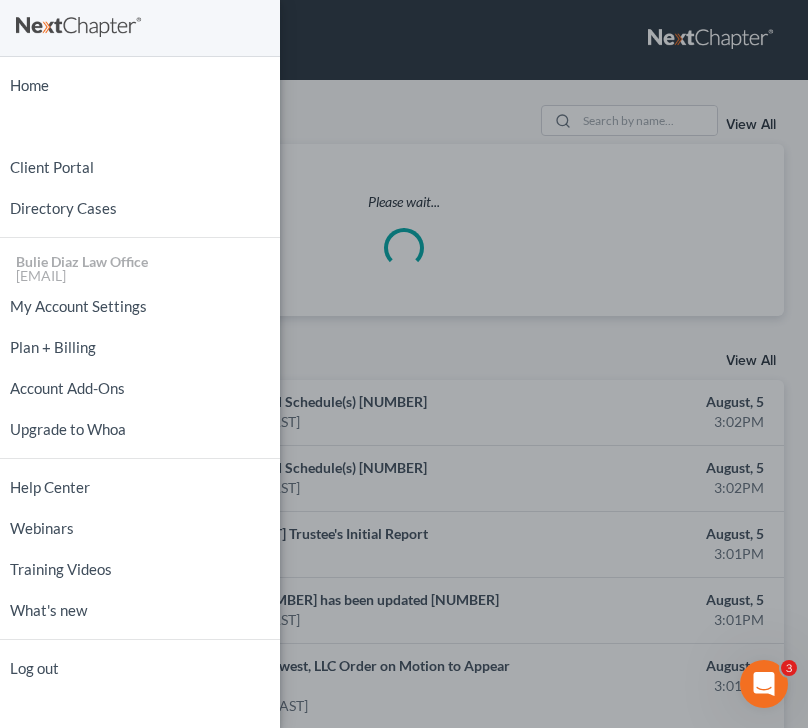 click on "Home New Case Client Portal Directory Cases Bulie Diaz Law Office [EMAIL] My Account Settings Plan + Billing Account Add-Ons Upgrade to Whoa Help Center Webinars Training Videos What's new Log out" at bounding box center [404, 364] 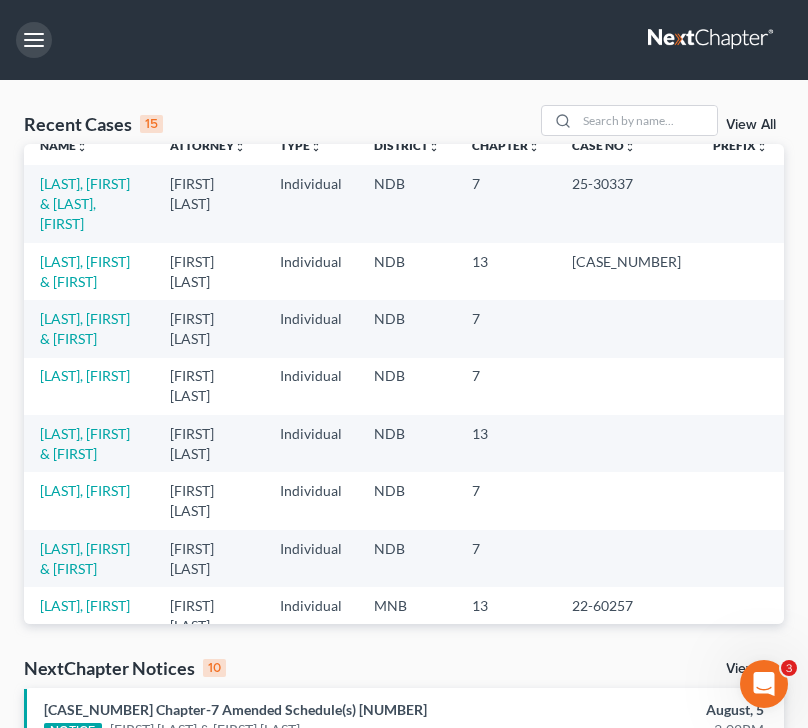 scroll, scrollTop: 12, scrollLeft: 0, axis: vertical 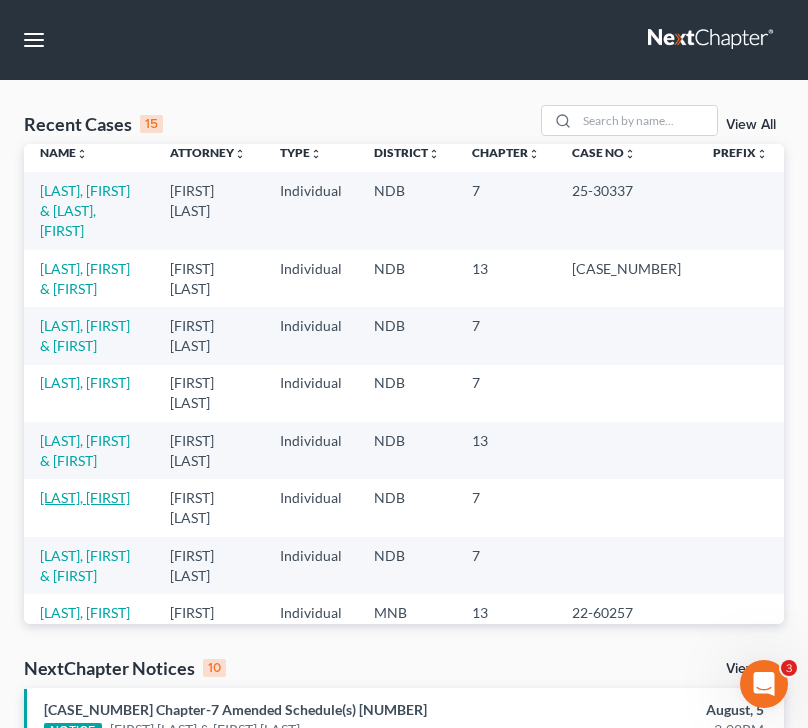 click on "[LAST], [FIRST]" at bounding box center [85, 497] 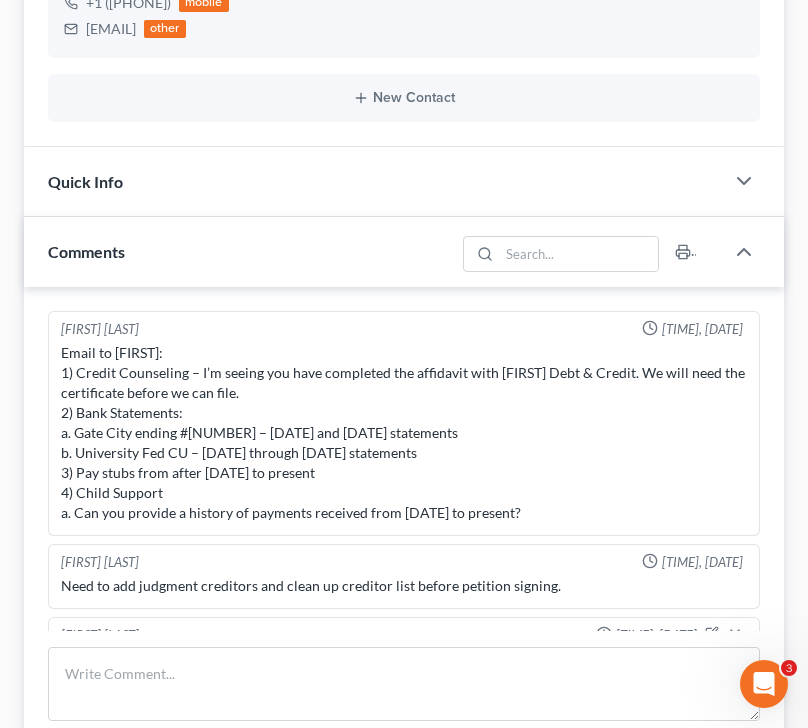 scroll, scrollTop: 980, scrollLeft: 0, axis: vertical 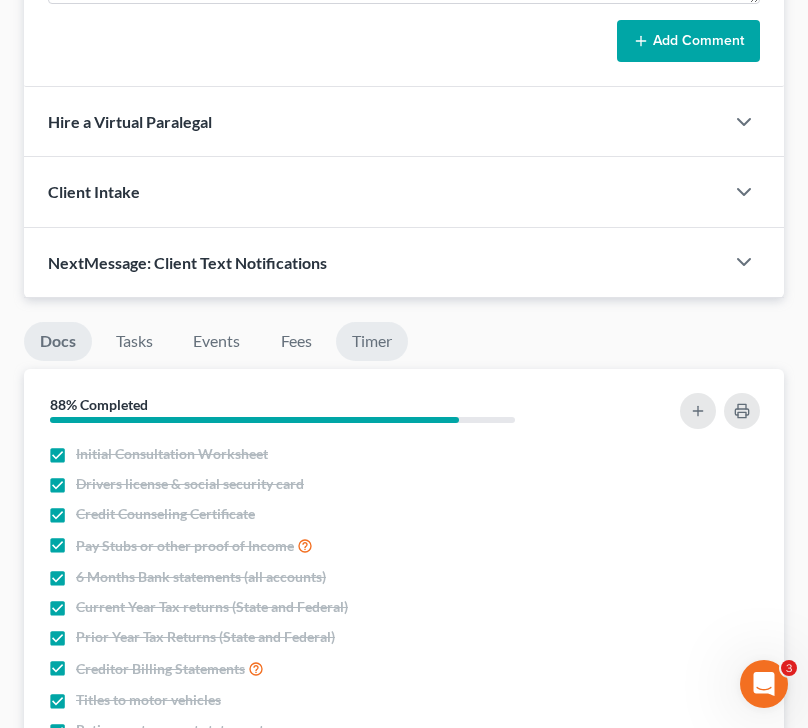 click on "Timer" at bounding box center [372, 341] 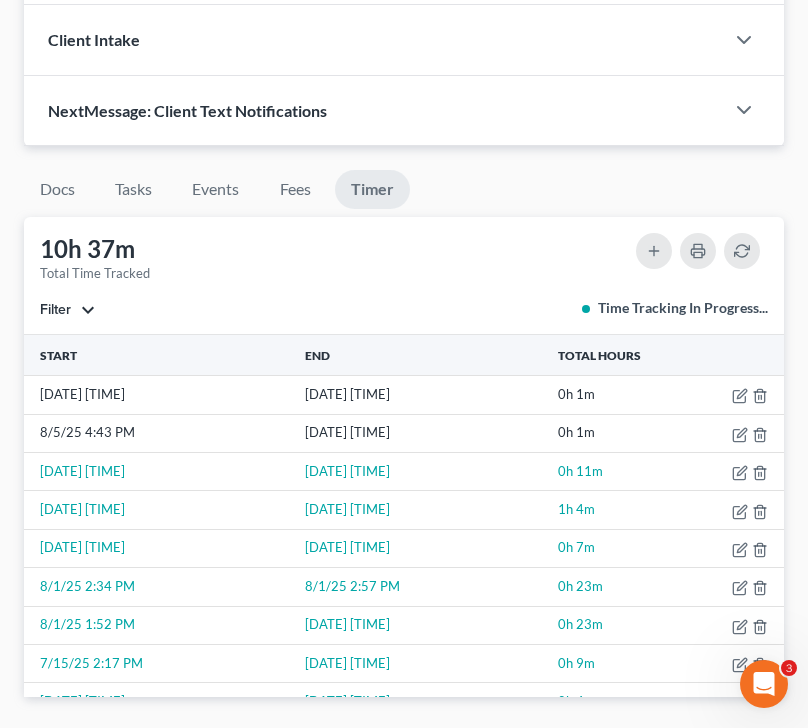 scroll, scrollTop: 1385, scrollLeft: 0, axis: vertical 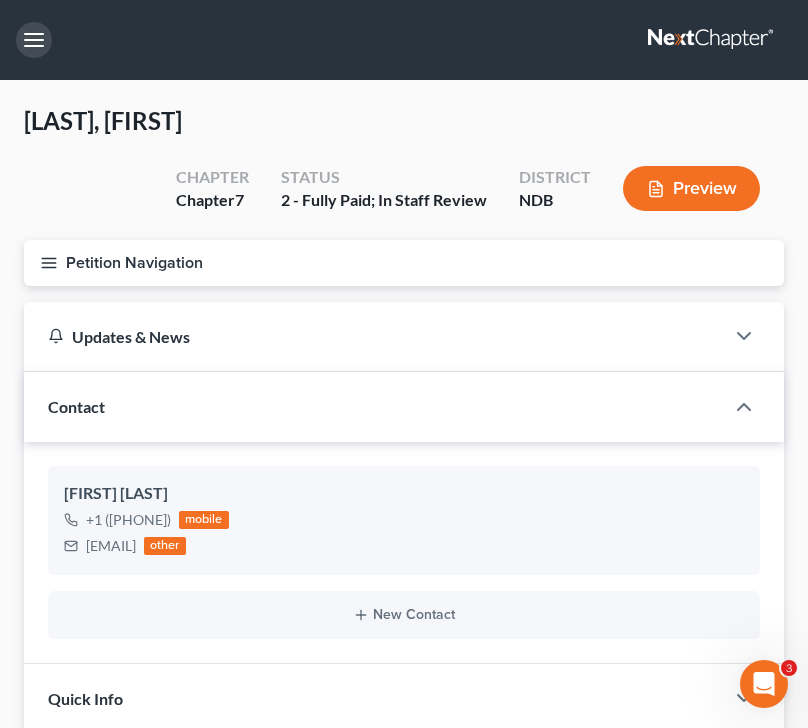 click at bounding box center [34, 40] 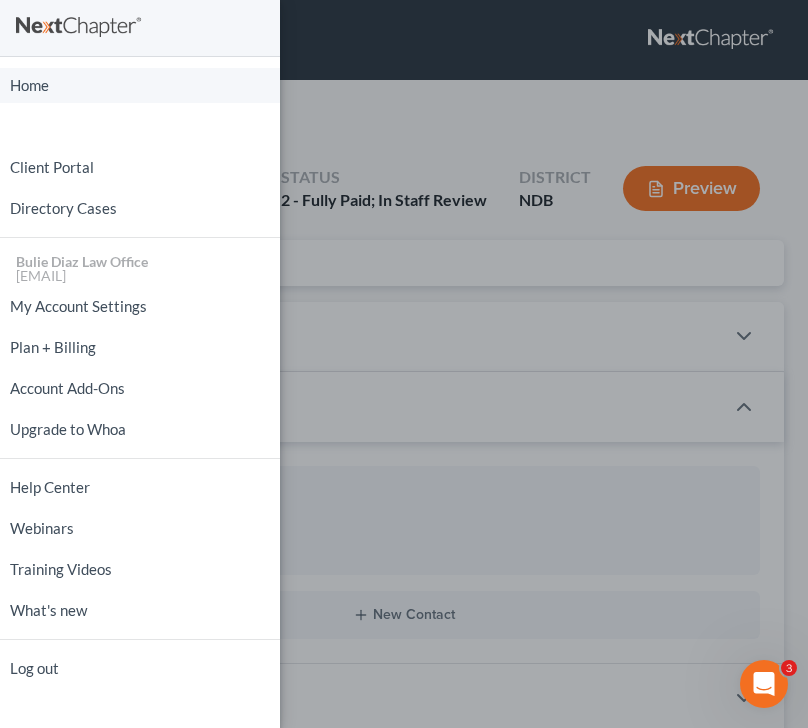 click on "Home" at bounding box center (140, 85) 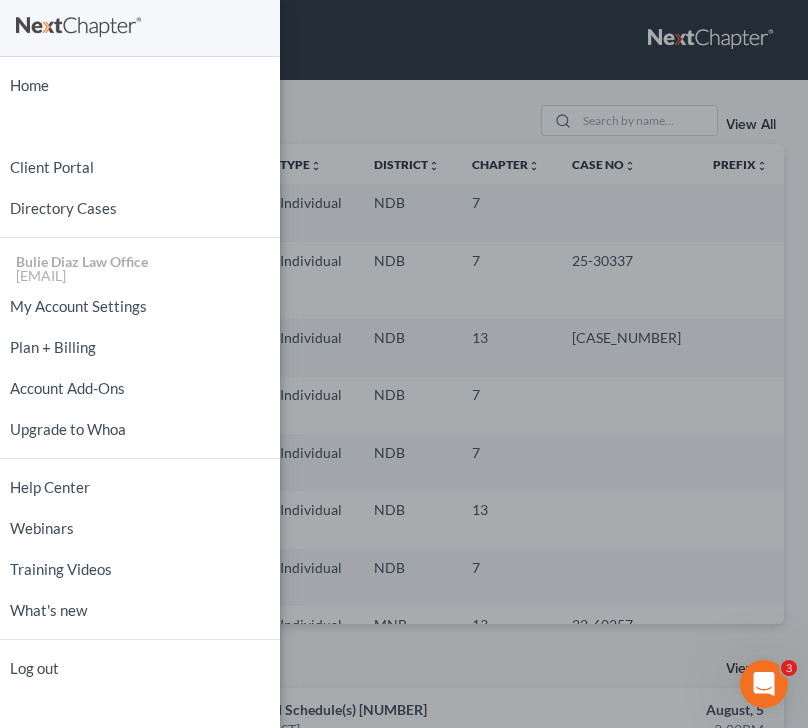 click on "Home New Case Client Portal Directory Cases Bulie Diaz Law Office [EMAIL] My Account Settings Plan + Billing Account Add-Ons Upgrade to Whoa Help Center Webinars Training Videos What's new Log out" at bounding box center [404, 364] 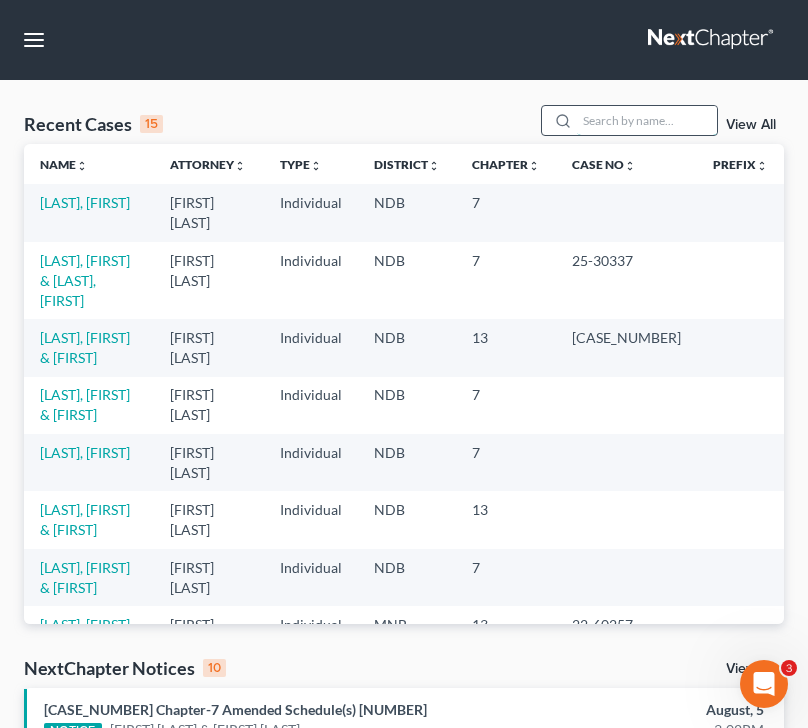 click at bounding box center [647, 120] 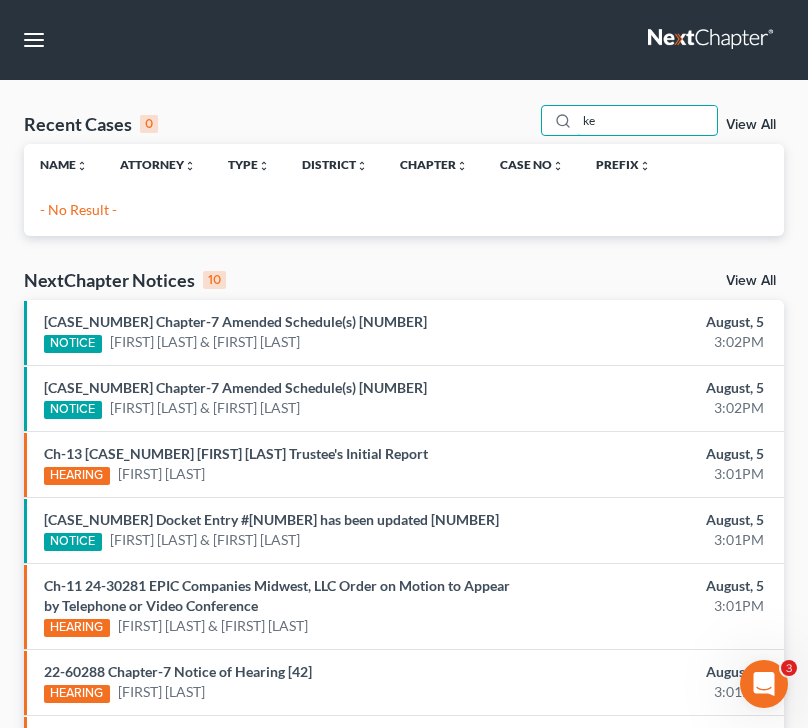 type on "k" 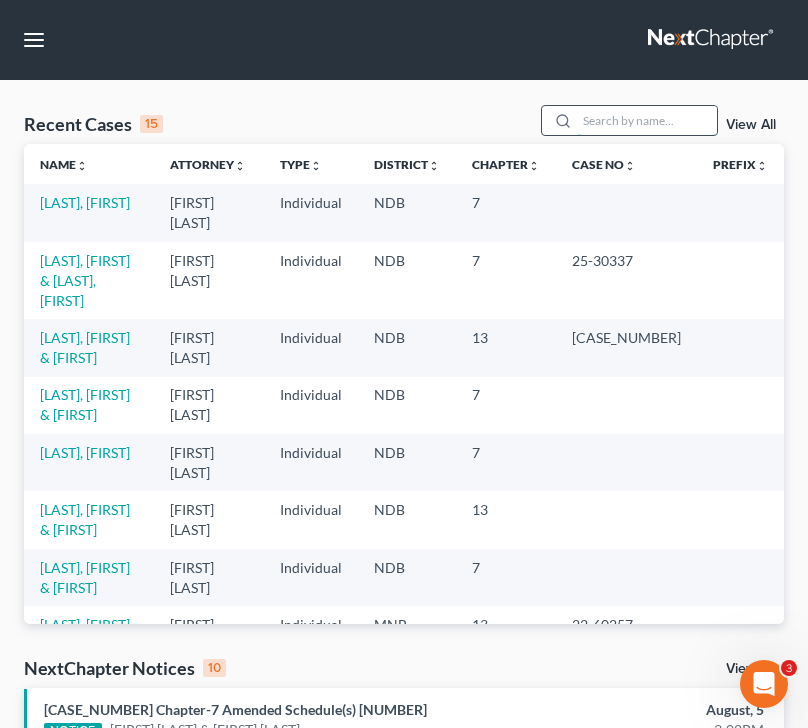 click at bounding box center (647, 120) 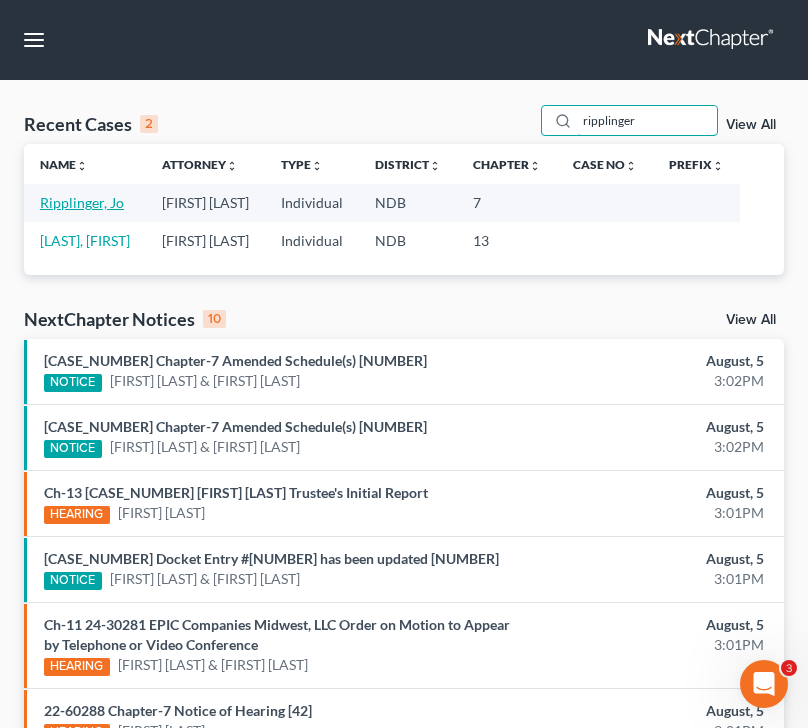 type on "ripplinger" 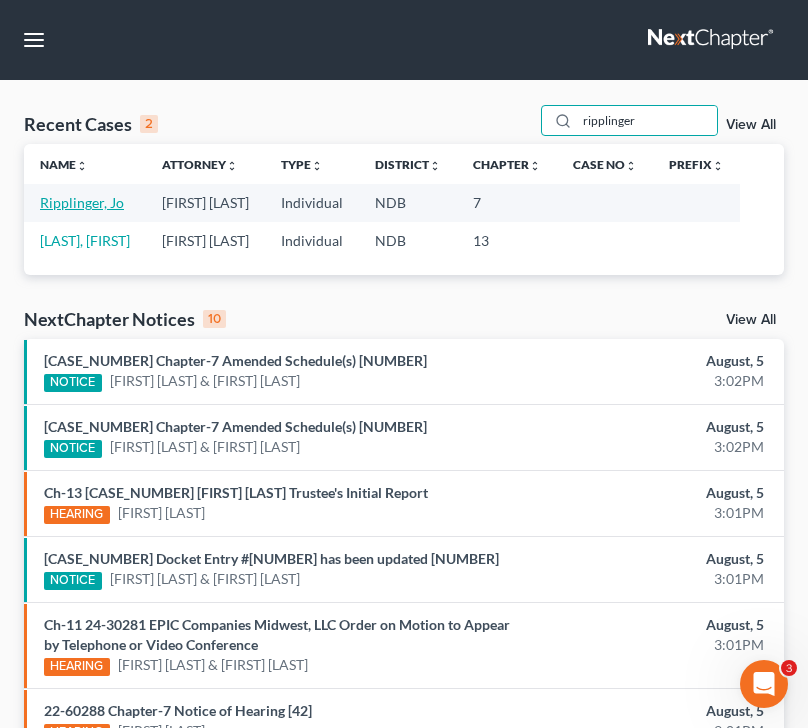 click on "Ripplinger, Jo" at bounding box center [82, 202] 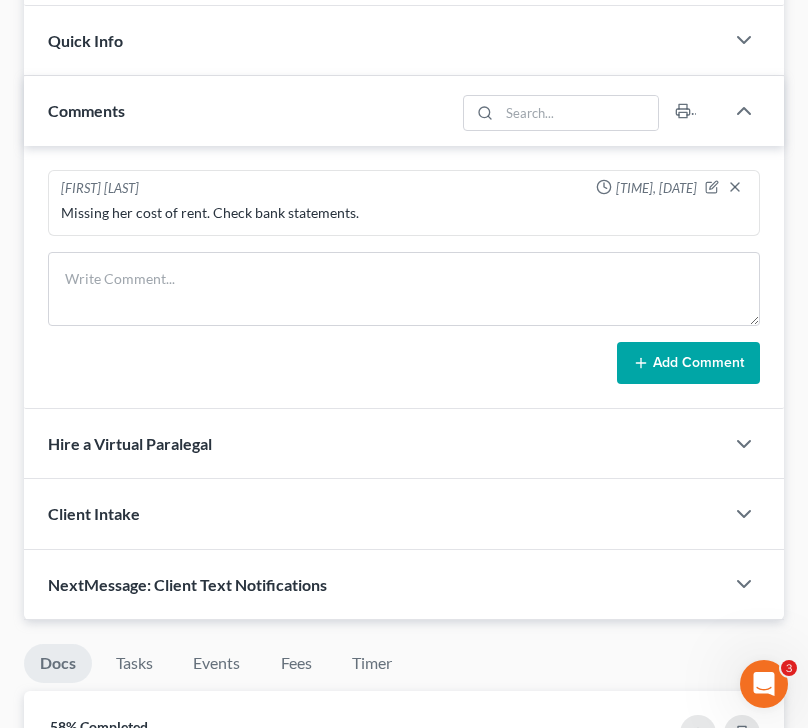 scroll, scrollTop: 625, scrollLeft: 0, axis: vertical 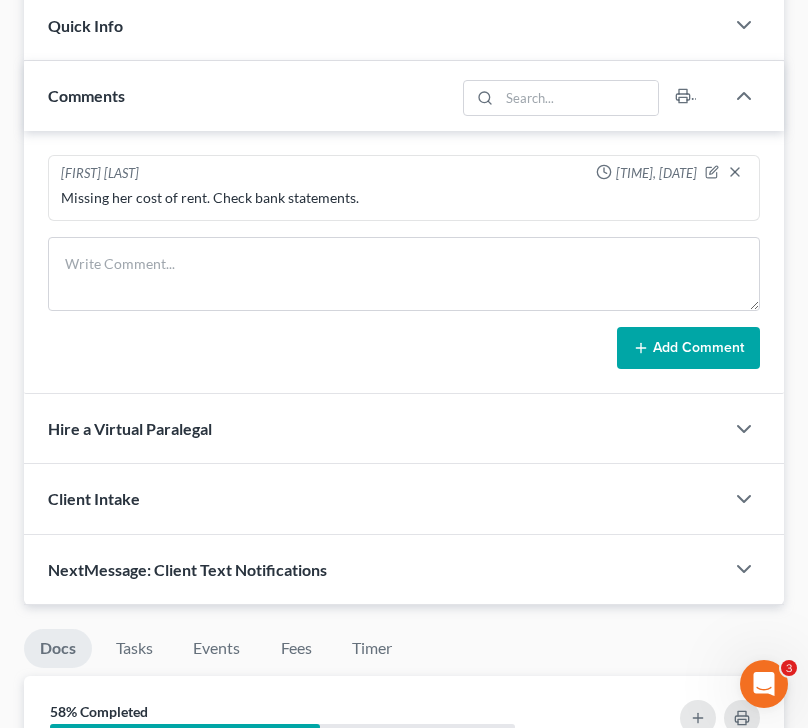 click on "Timer" at bounding box center (372, 652) 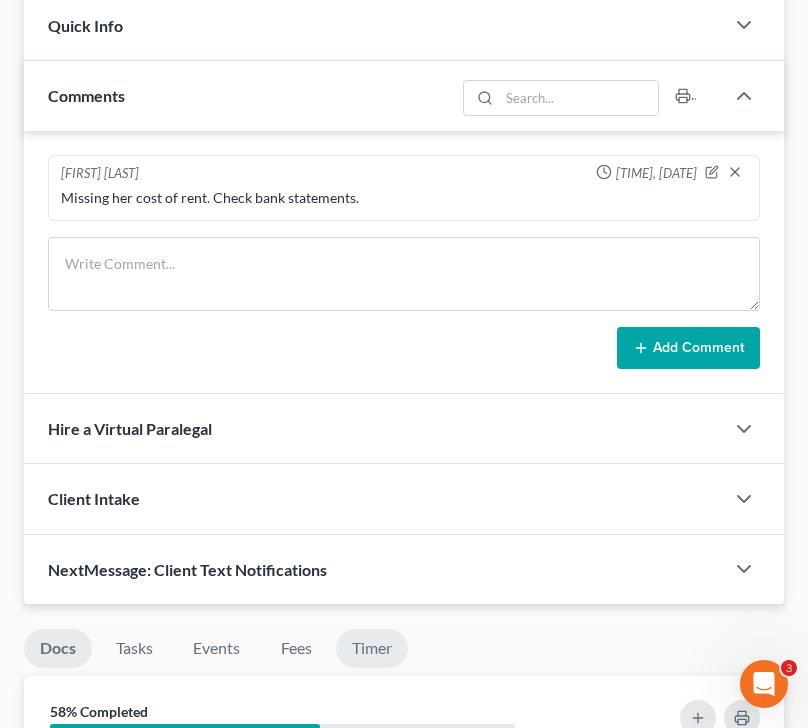 click on "Timer" at bounding box center [372, 648] 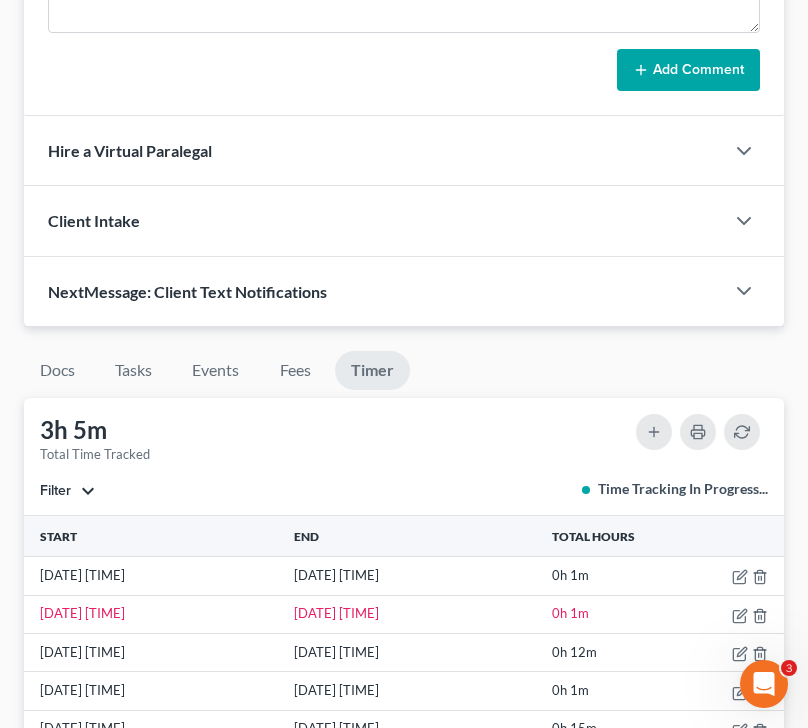 scroll, scrollTop: 912, scrollLeft: 0, axis: vertical 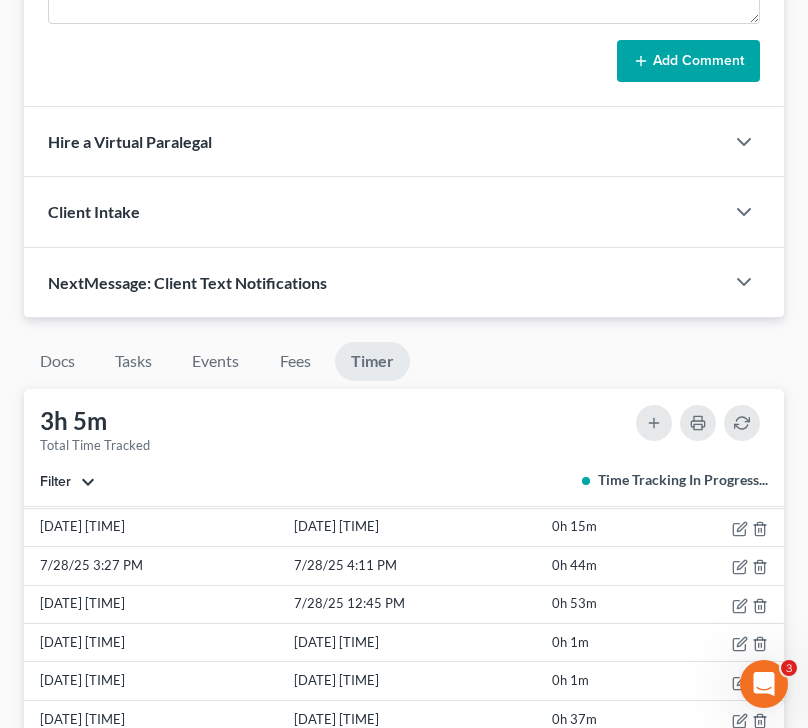 click on "Filter All stop [FIRST] [LAST] stop [FIRST] [LAST] stop [FIRST] [LAST] stop [FIRST] [LAST] stop [FIRST] [LAST] stop [FIRST] [LAST]" at bounding box center [67, 480] 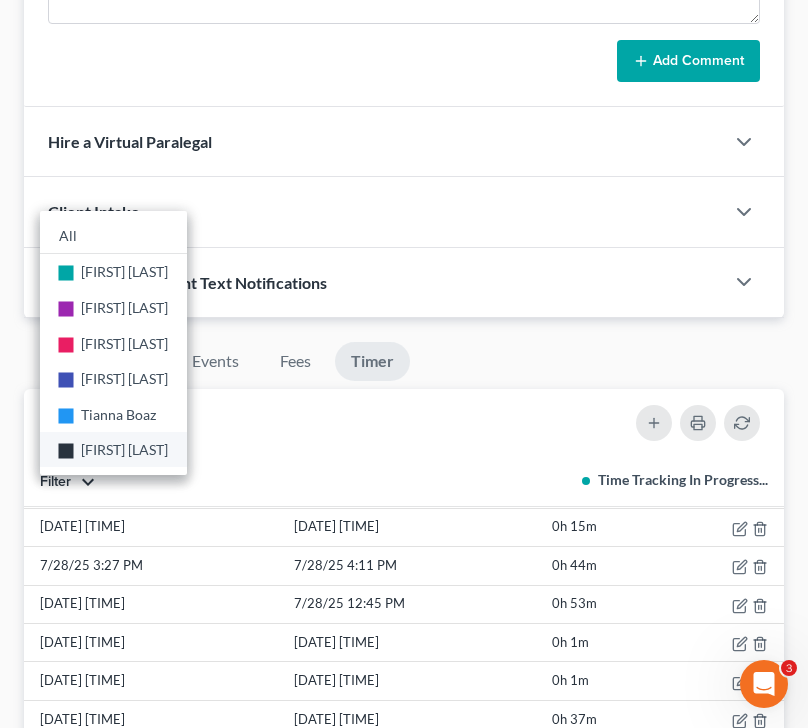 click on "[FIRST] [LAST]" at bounding box center [124, 450] 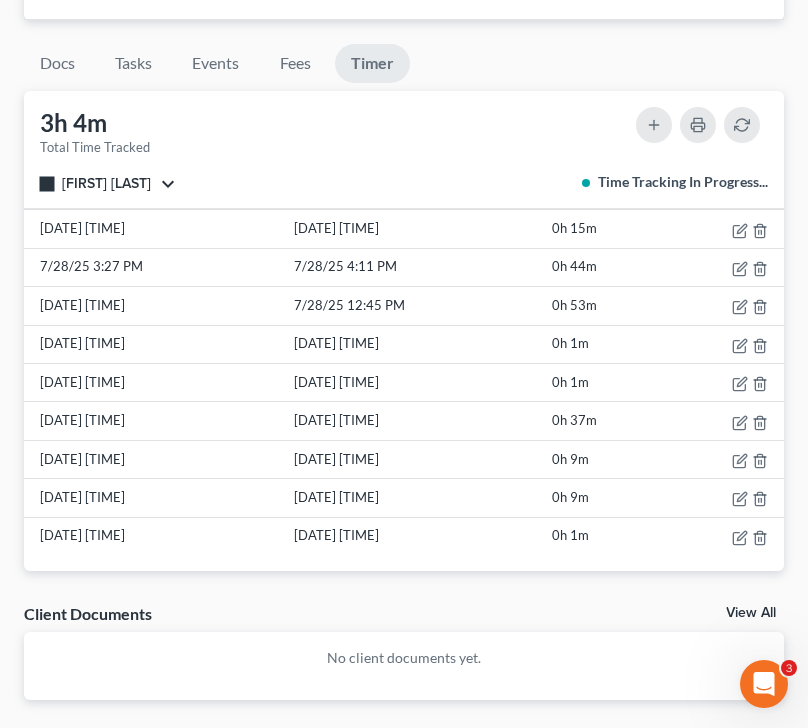 scroll, scrollTop: 1238, scrollLeft: 0, axis: vertical 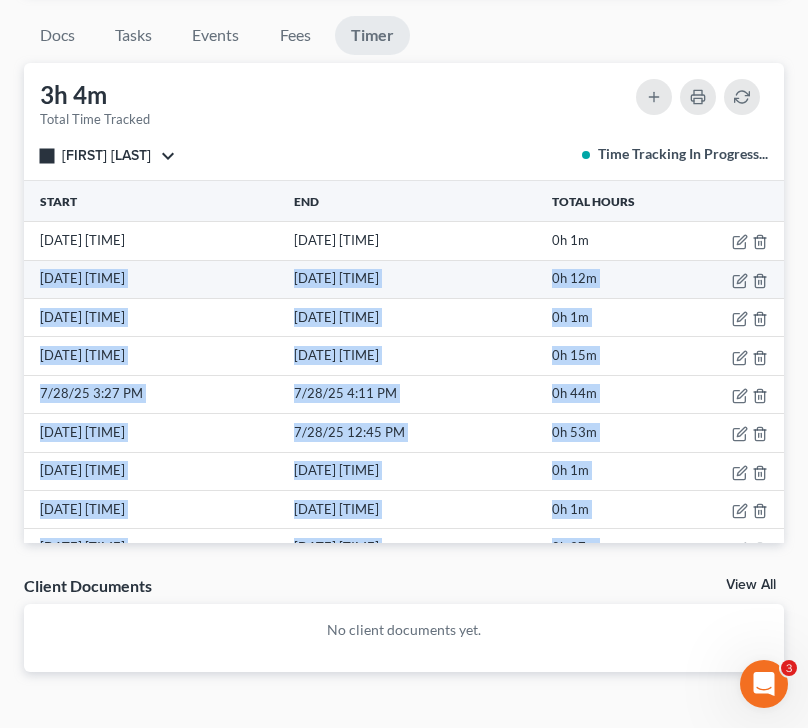 drag, startPoint x: 610, startPoint y: 470, endPoint x: 29, endPoint y: 276, distance: 612.53326 